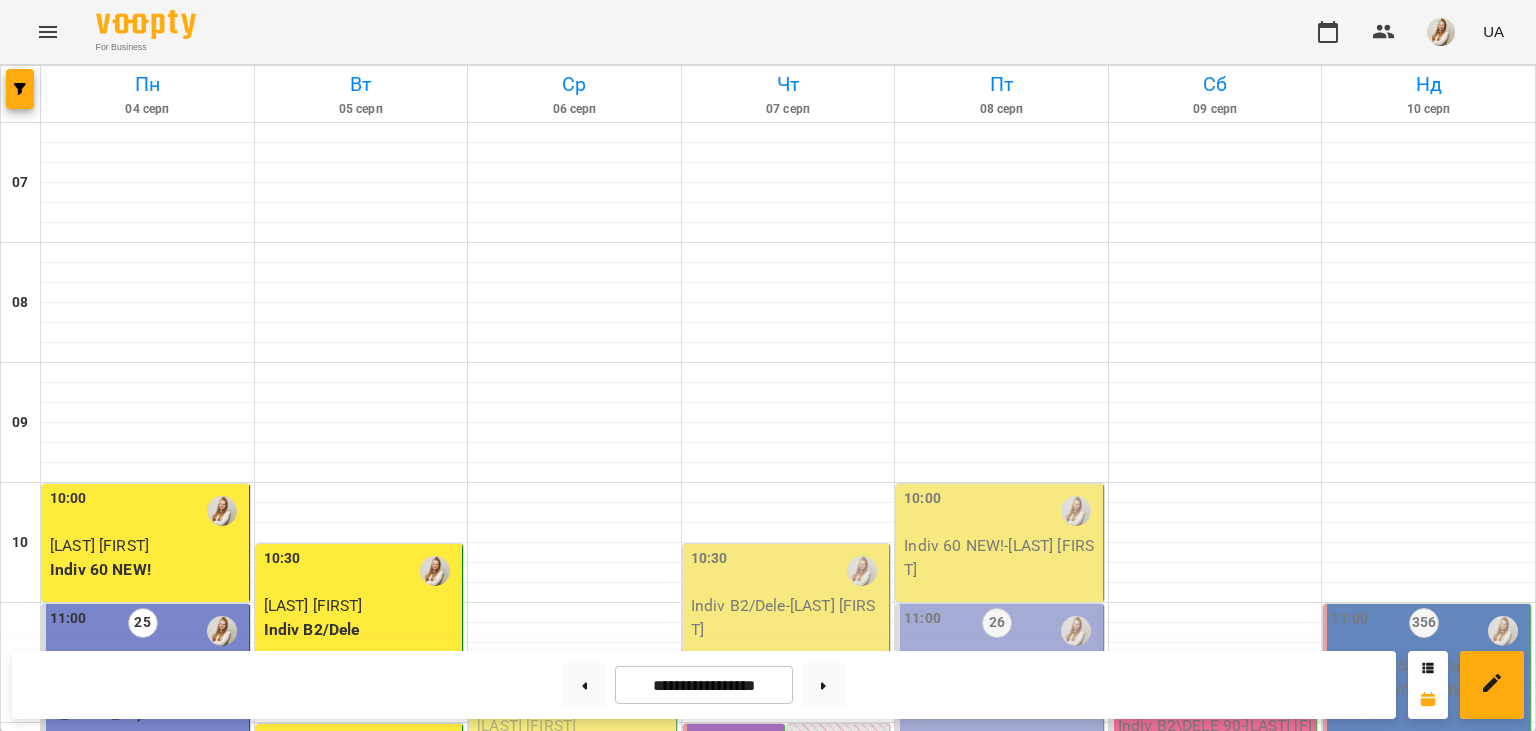scroll, scrollTop: 0, scrollLeft: 0, axis: both 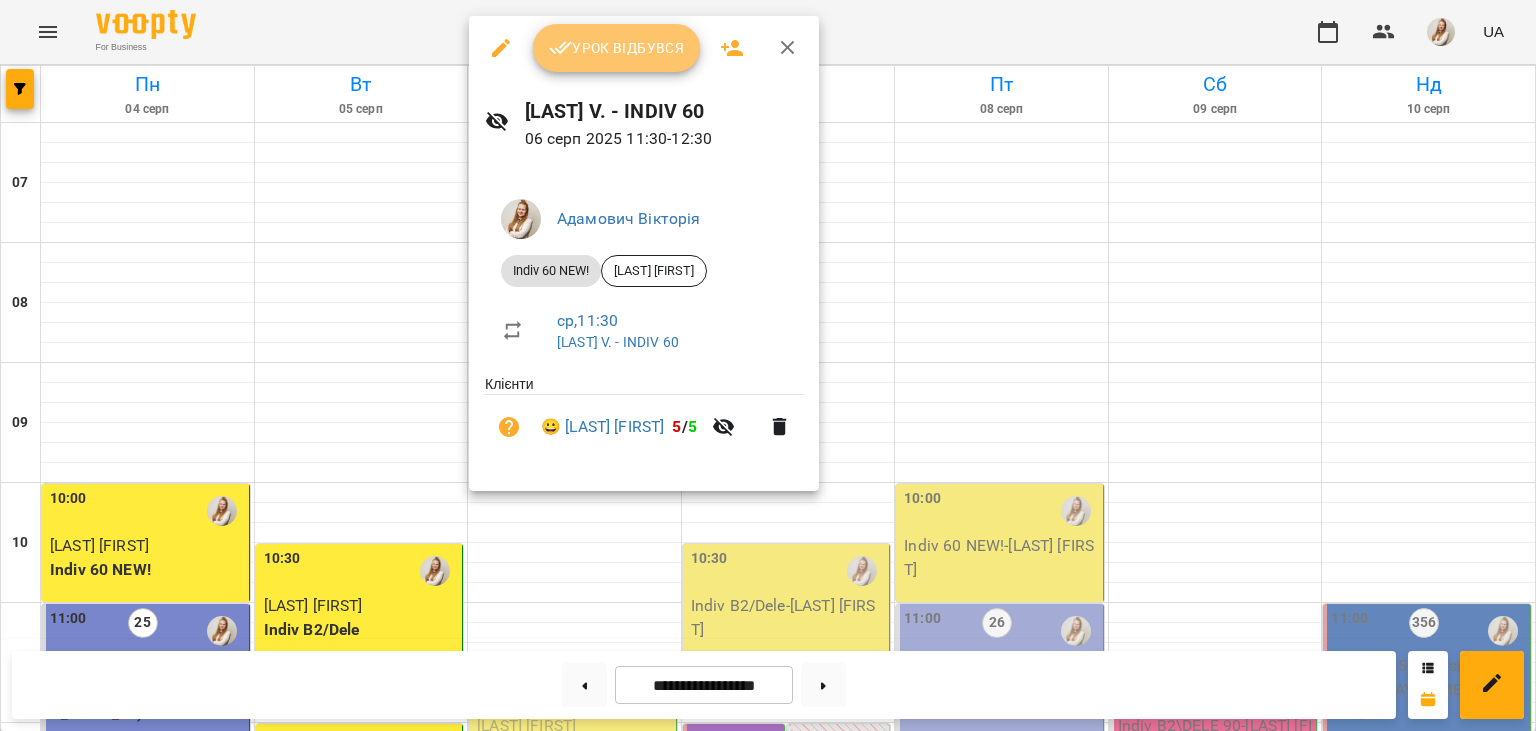 click on "Урок відбувся" at bounding box center (617, 48) 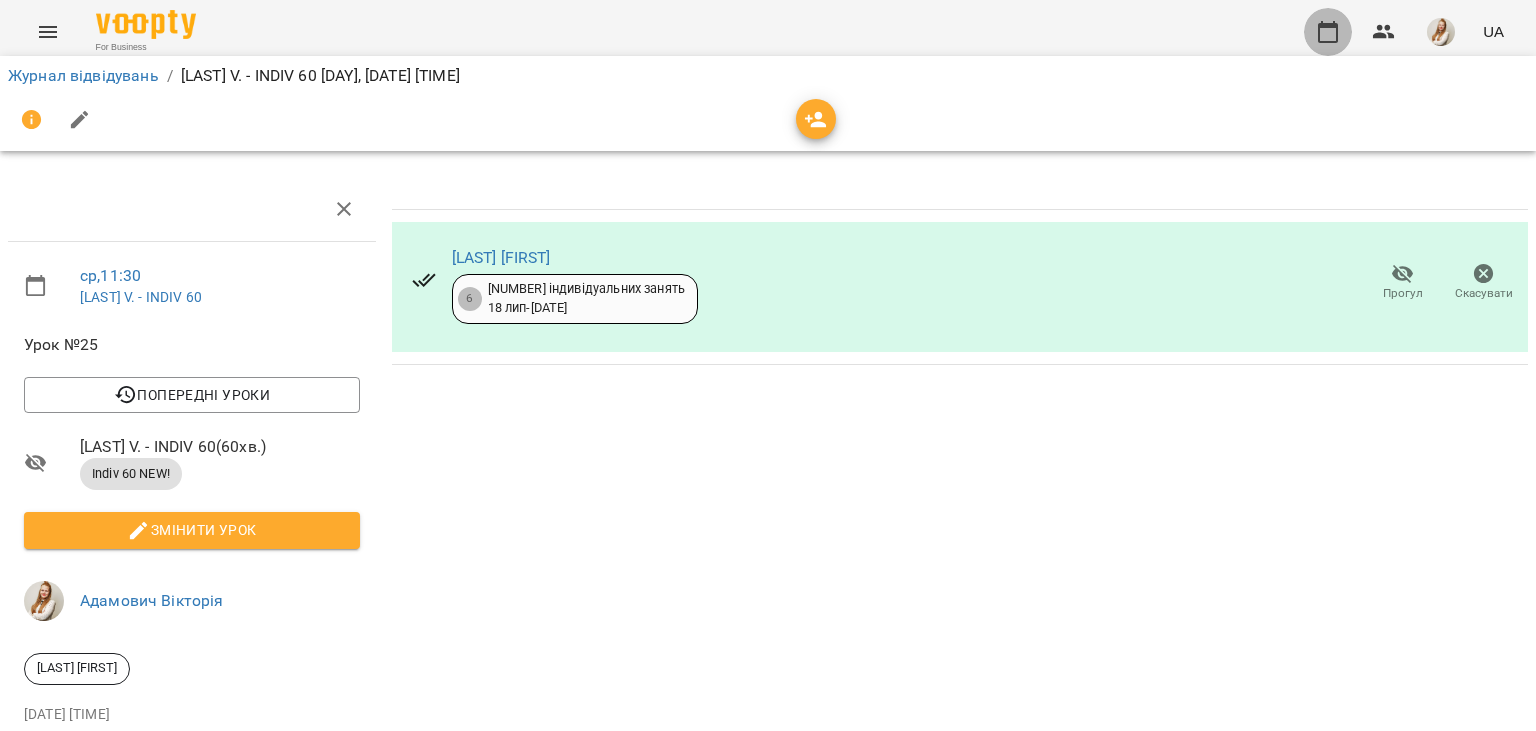 click 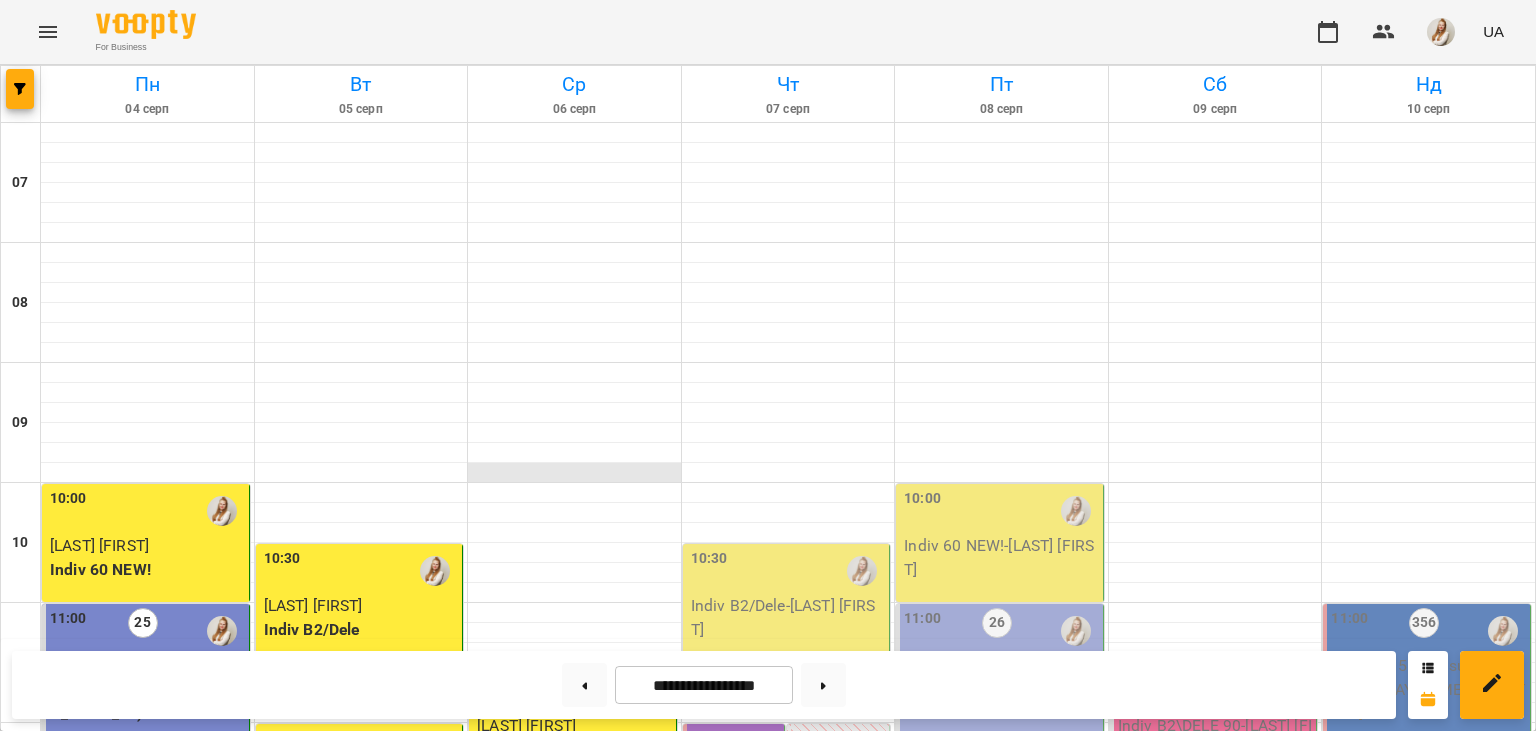 scroll, scrollTop: 448, scrollLeft: 0, axis: vertical 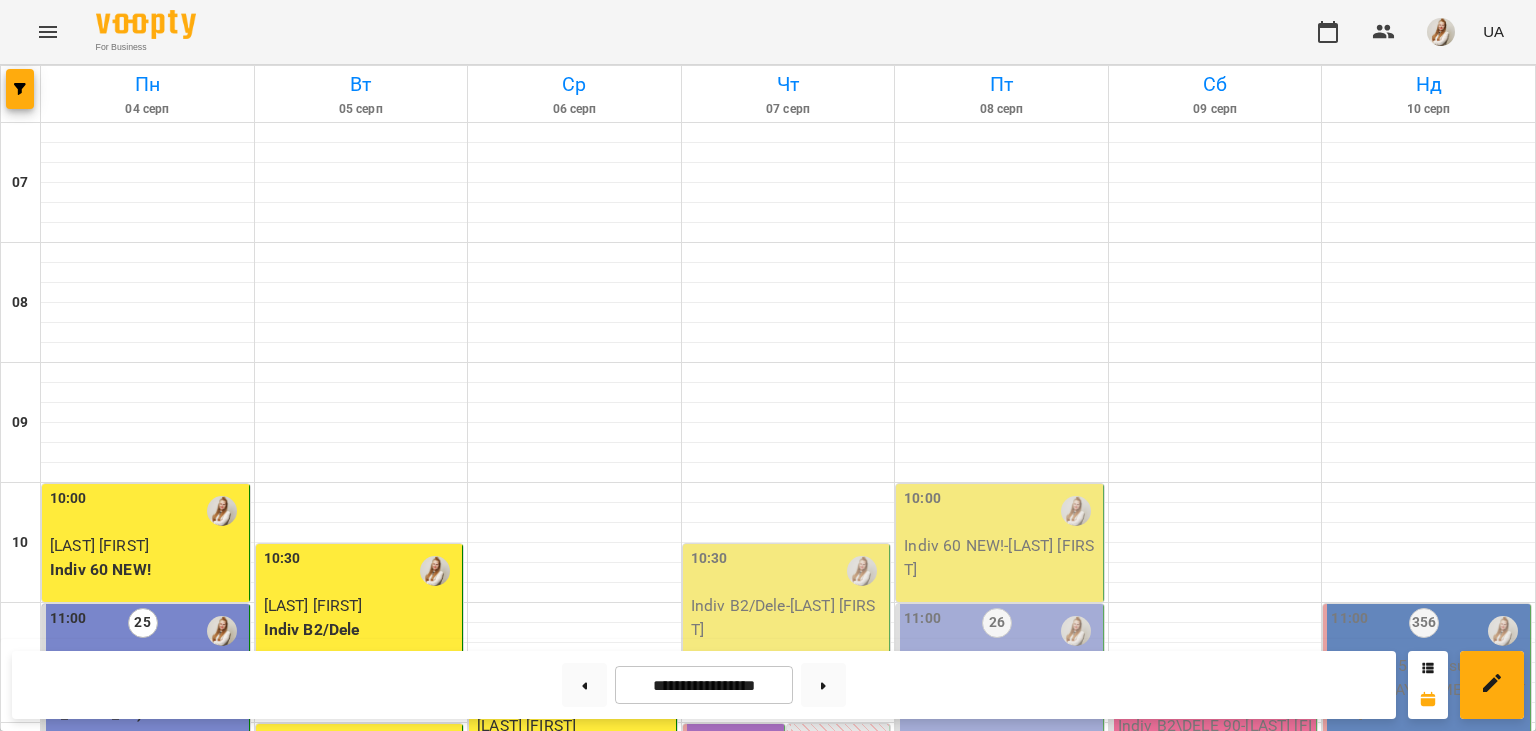 click on "12:30" at bounding box center (574, 811) 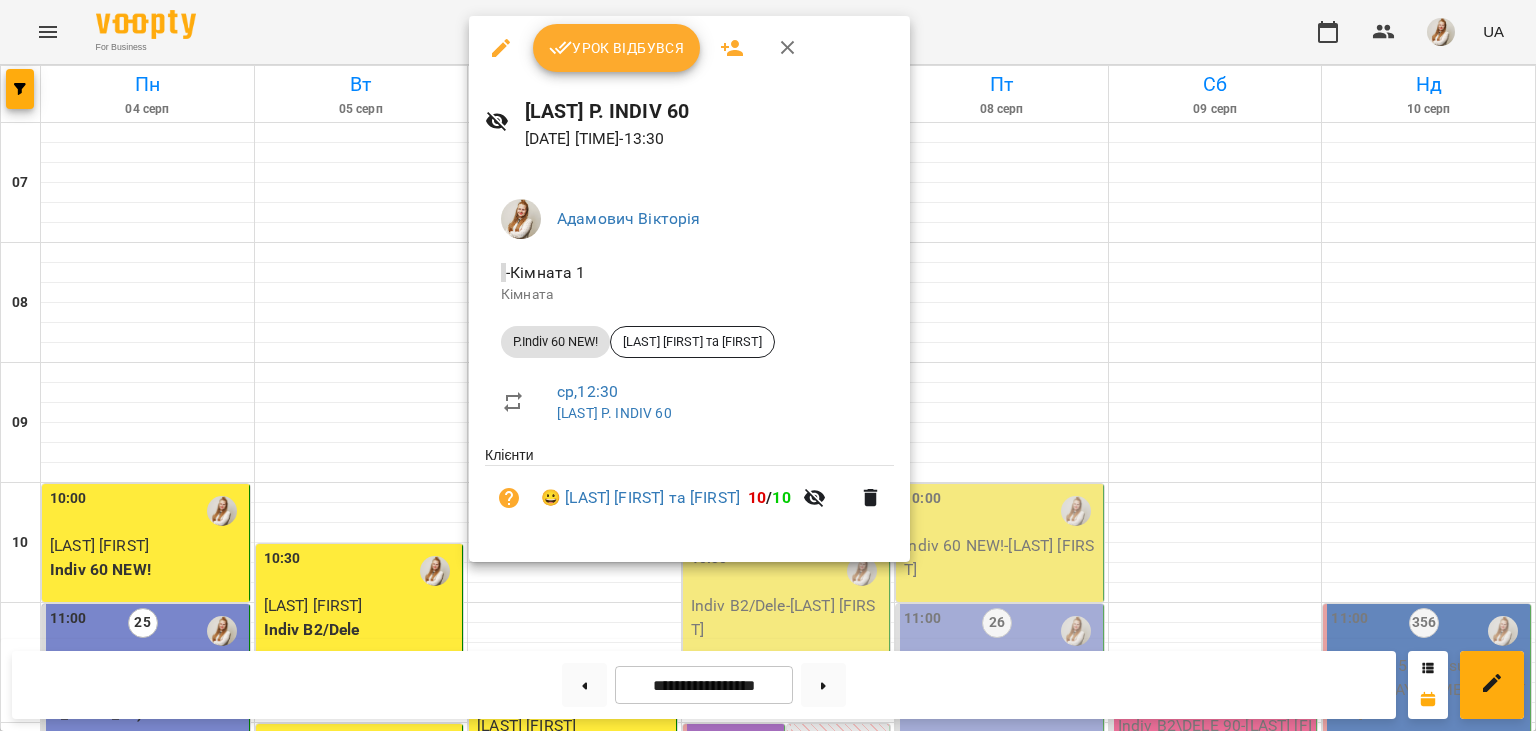 click at bounding box center (768, 365) 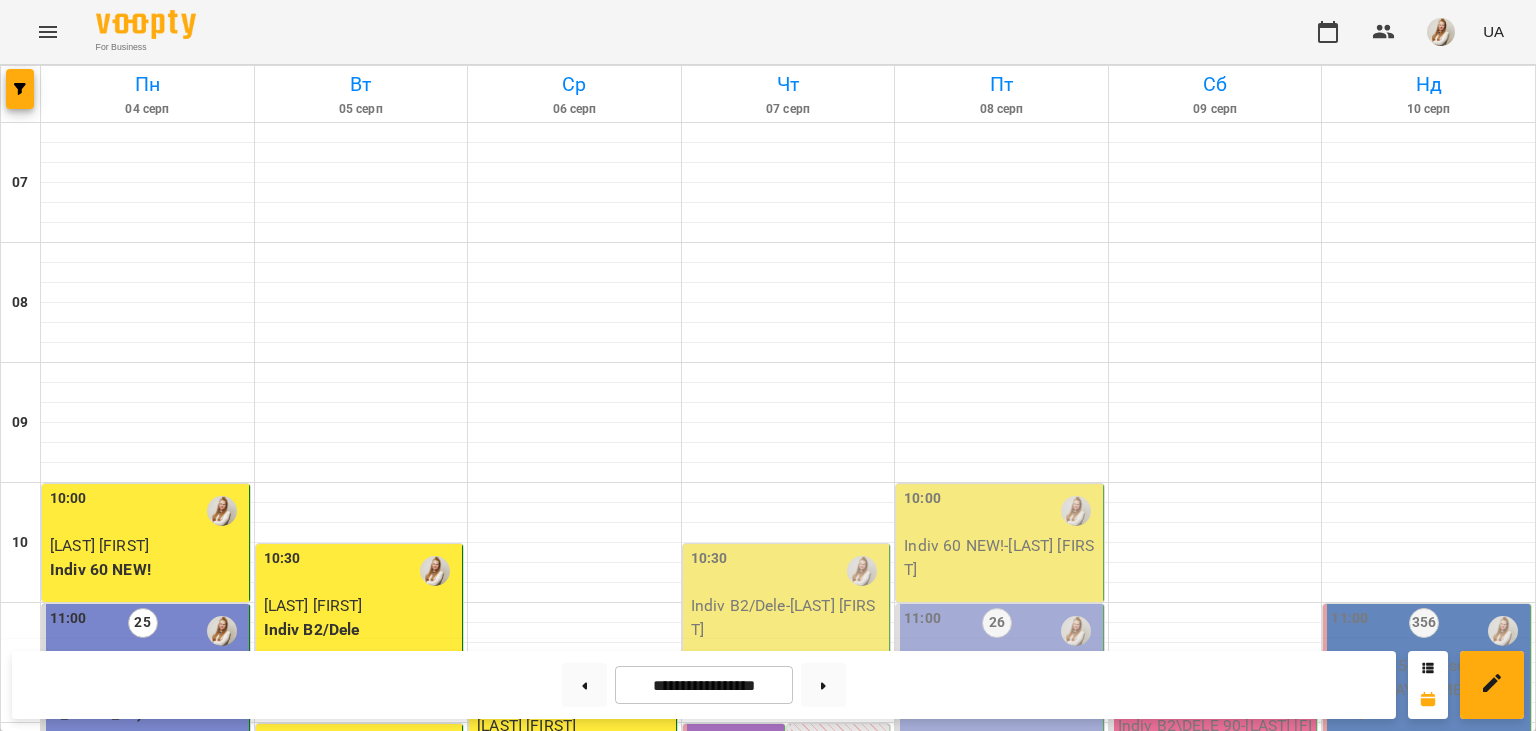 click on "For Business UA" at bounding box center [768, 32] 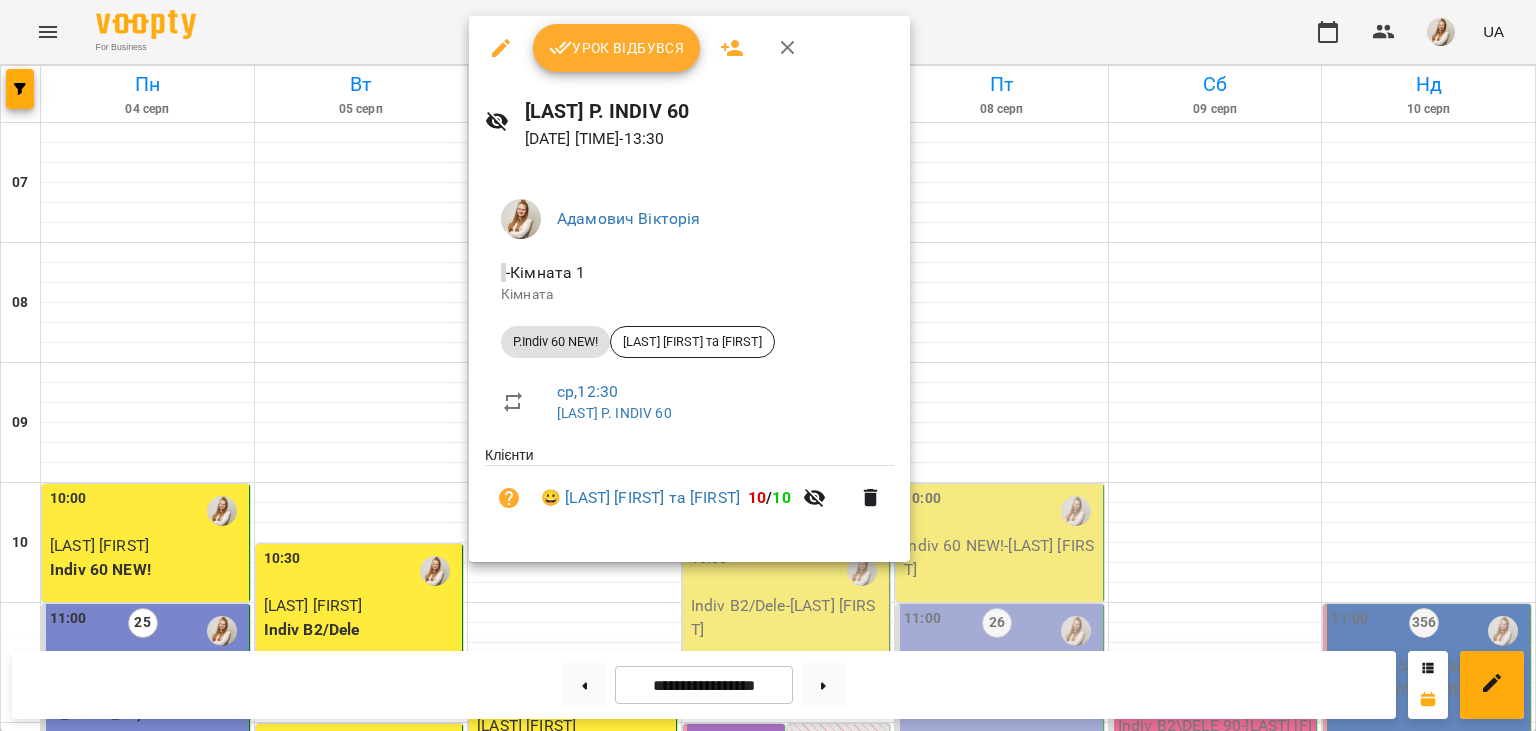 click on "Урок відбувся" at bounding box center (617, 48) 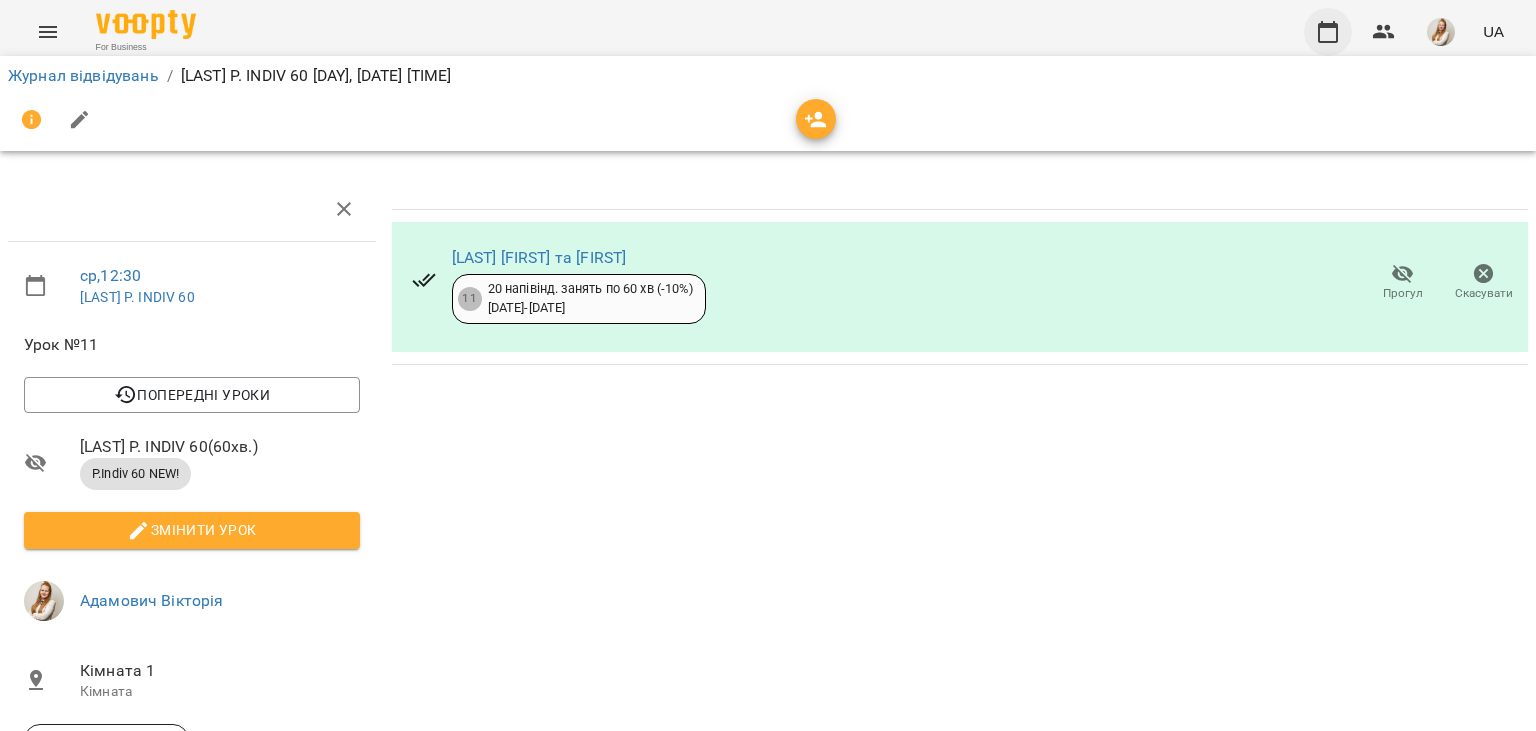 click 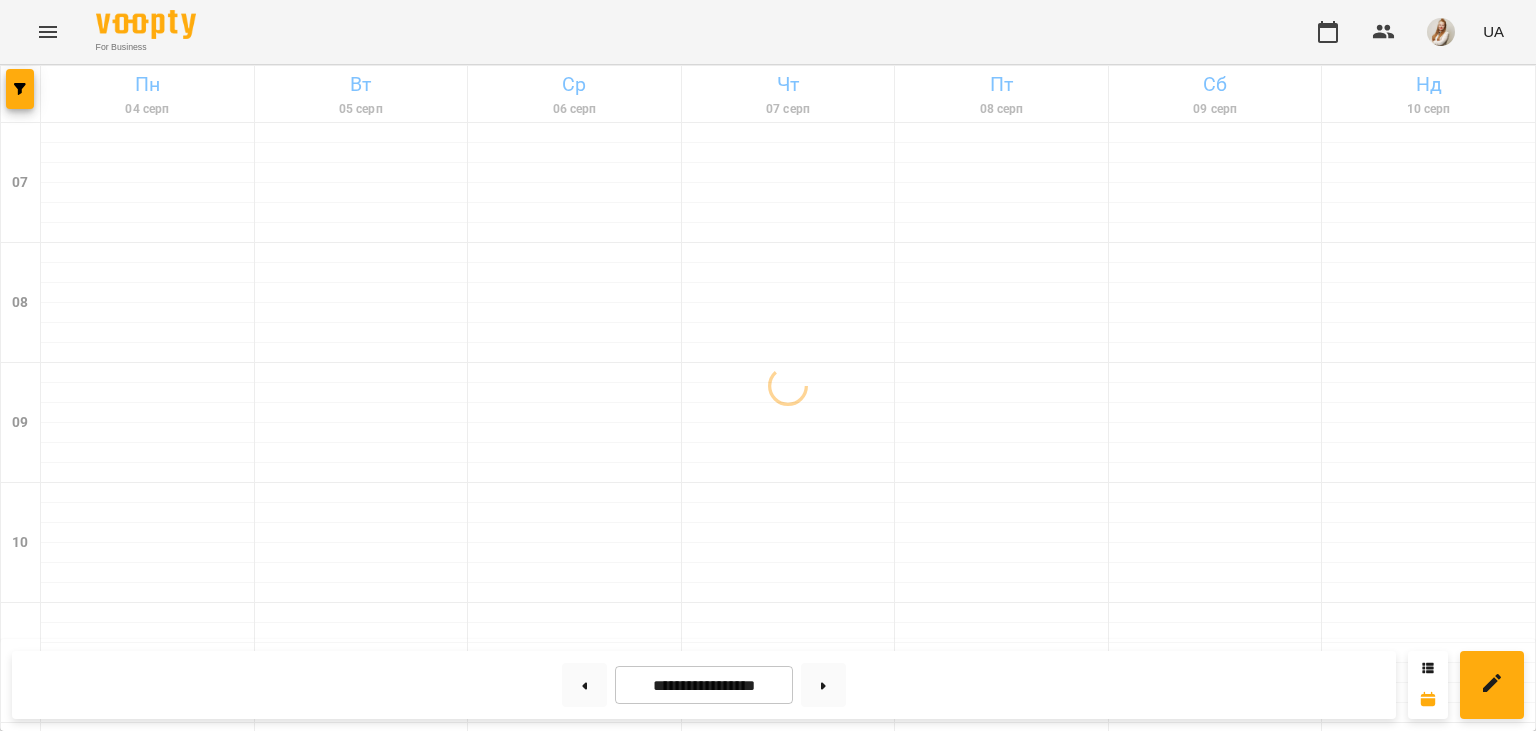 click on "For Business UA" at bounding box center (768, 32) 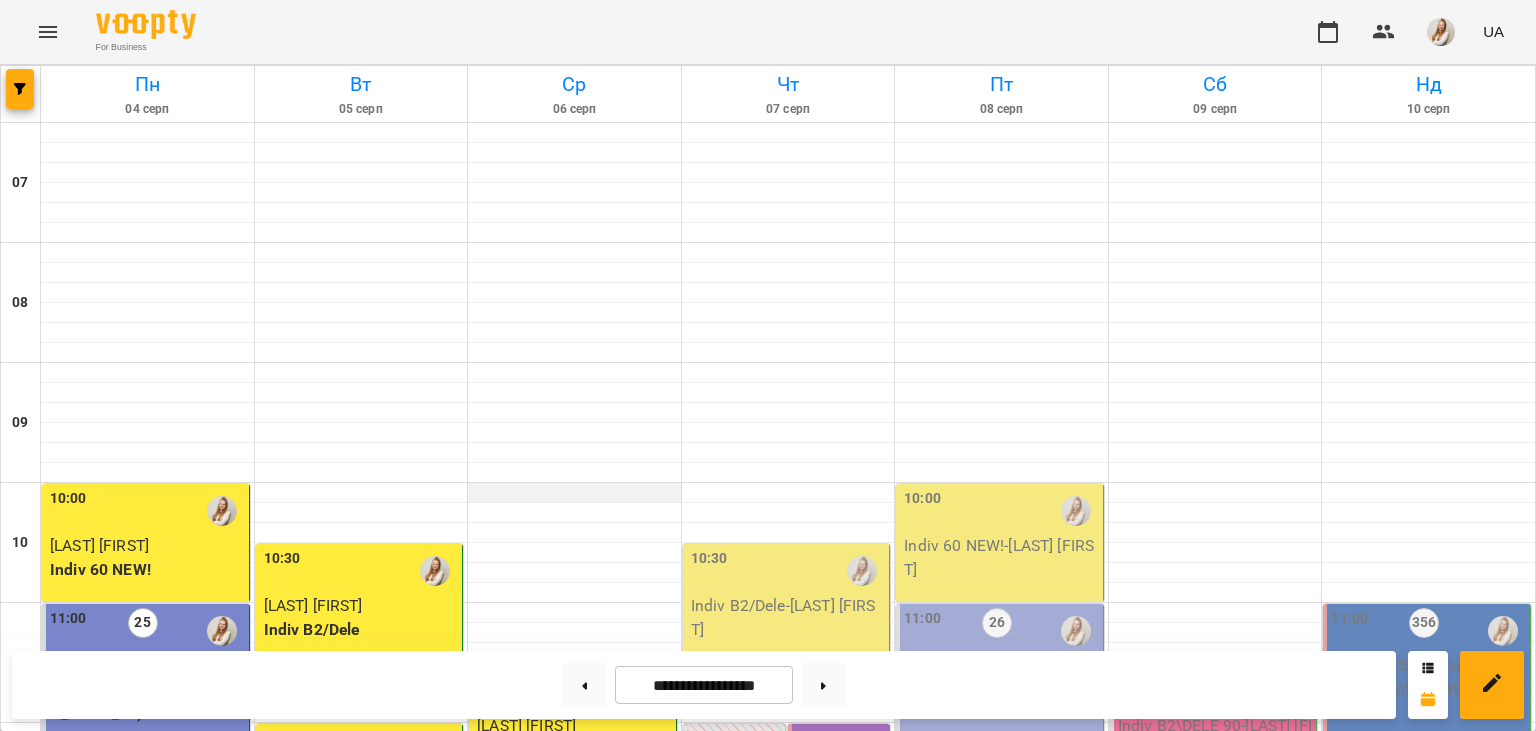 scroll, scrollTop: 342, scrollLeft: 0, axis: vertical 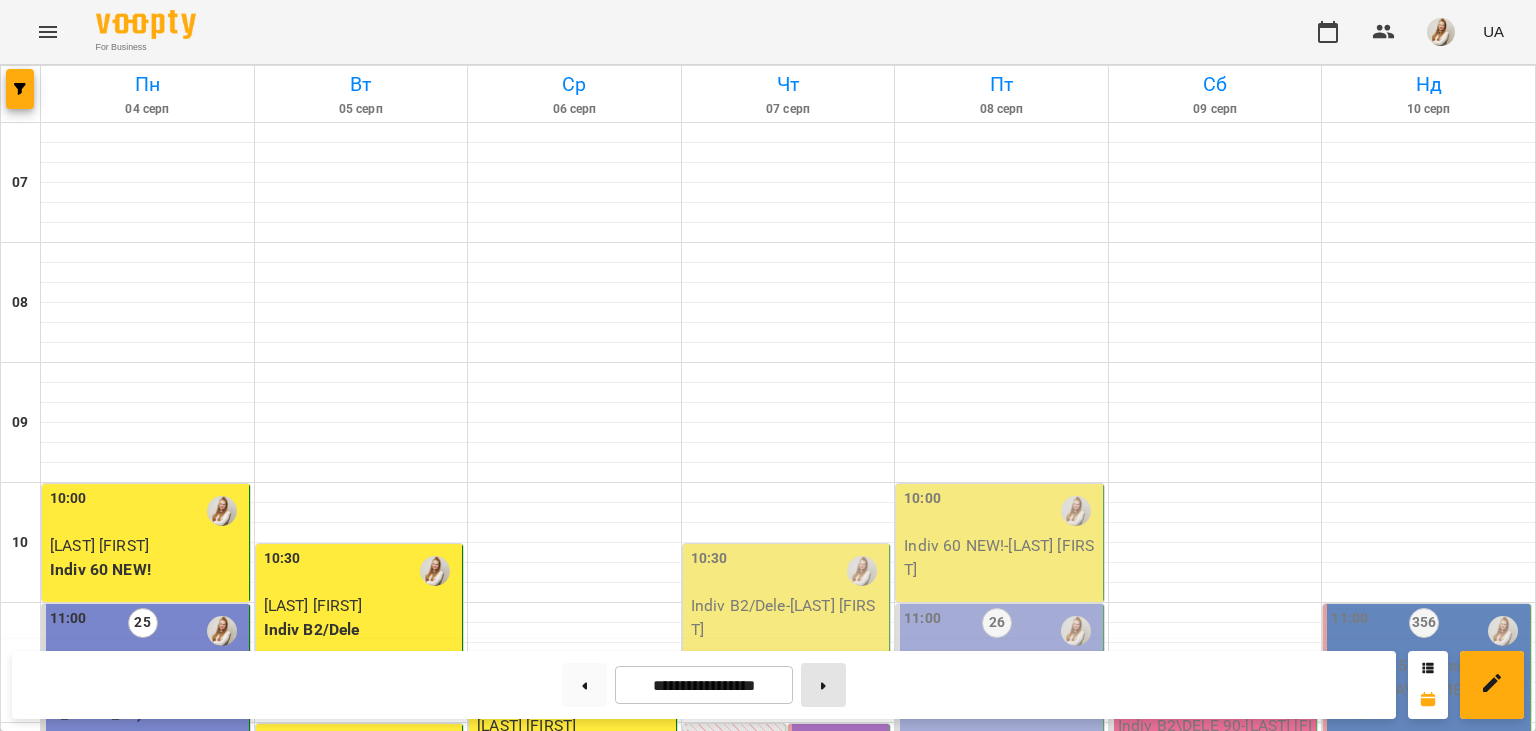 click at bounding box center [823, 685] 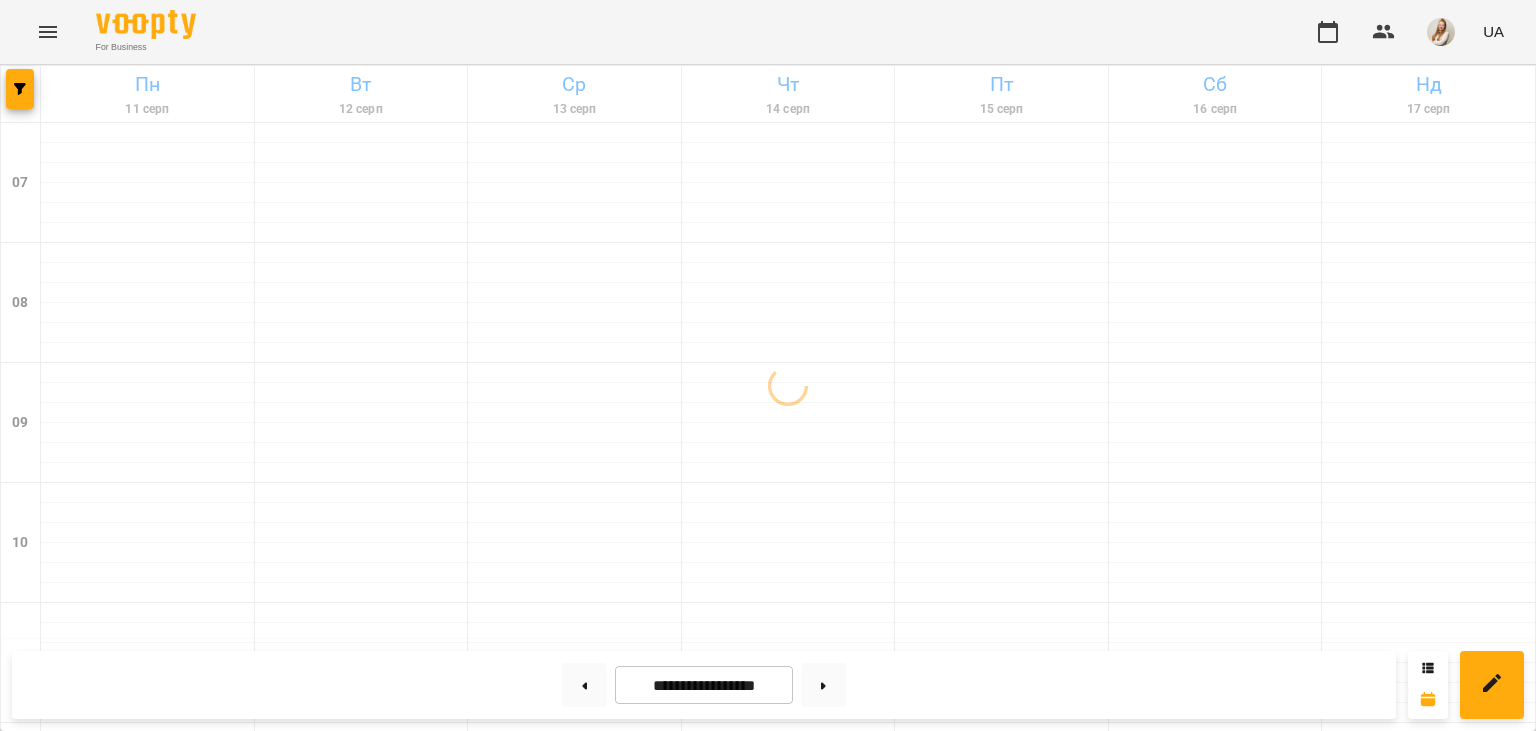 click on "For Business UA" at bounding box center (768, 32) 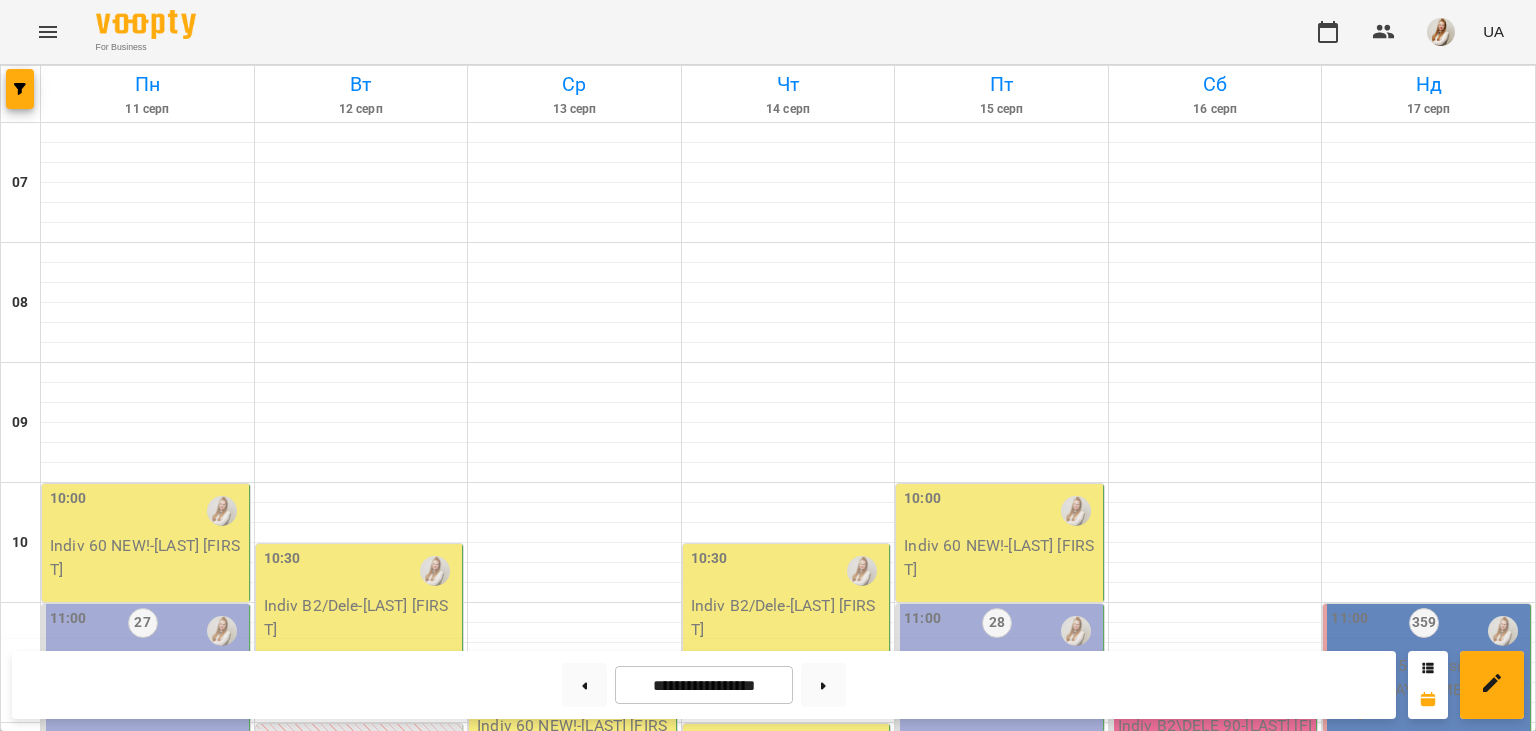 scroll, scrollTop: 348, scrollLeft: 0, axis: vertical 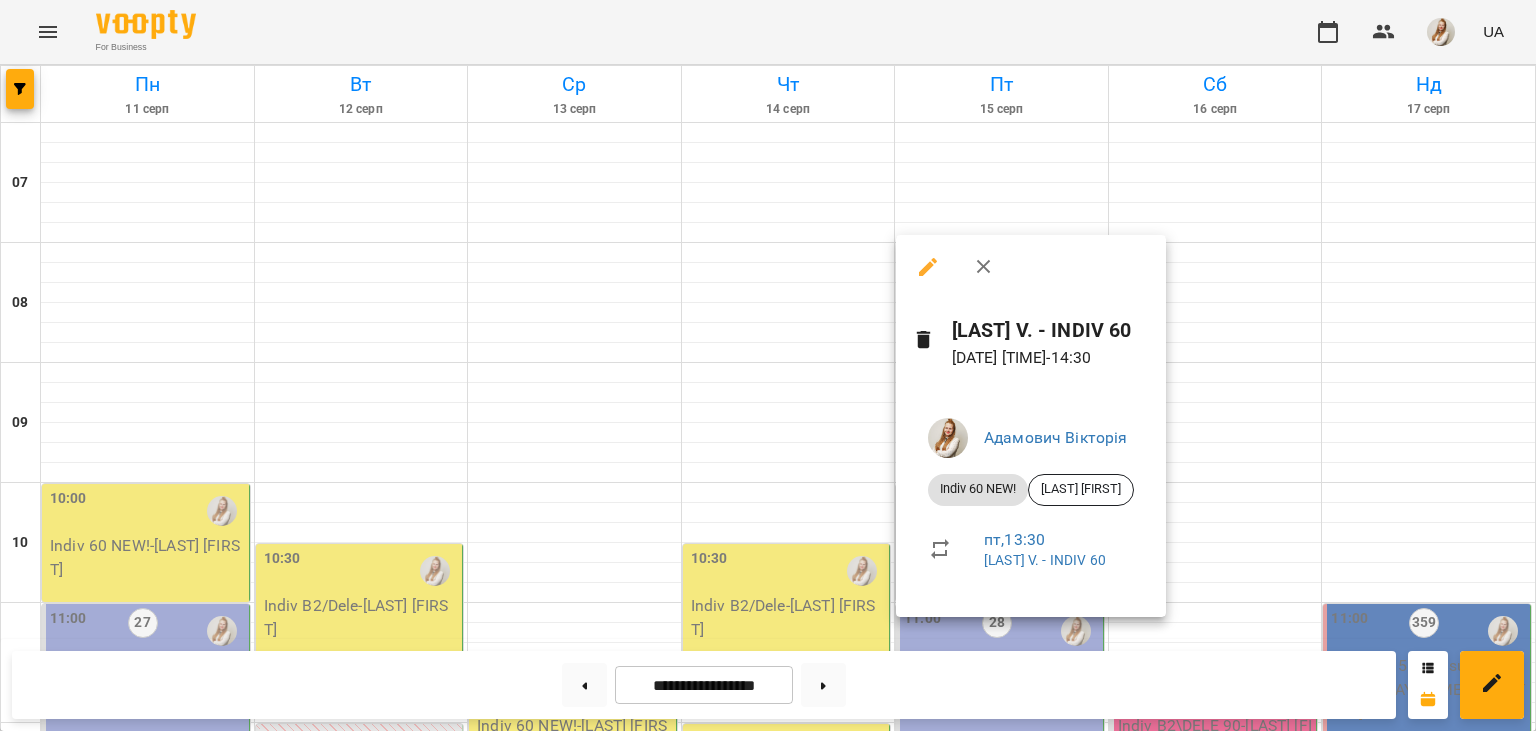 click at bounding box center (768, 365) 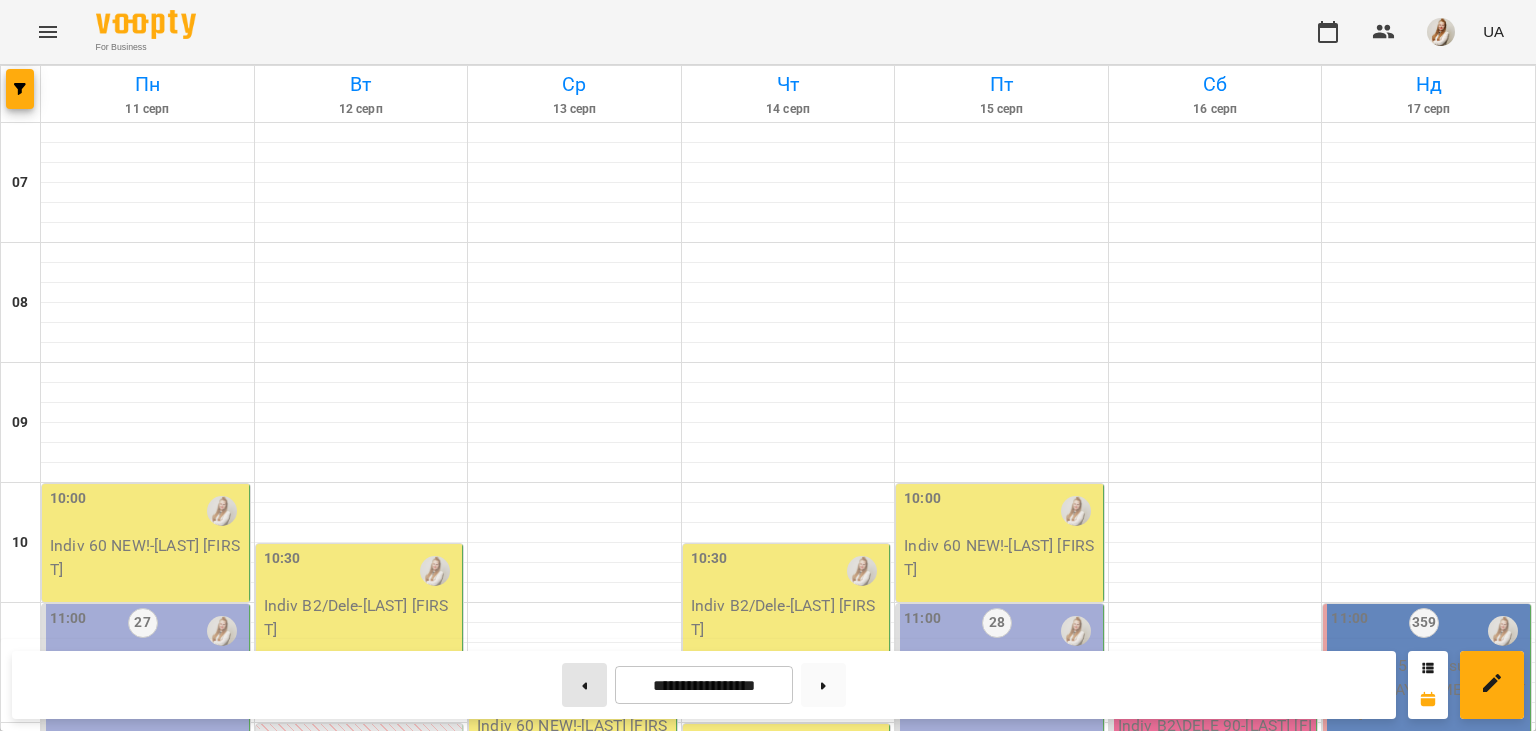 click at bounding box center [584, 685] 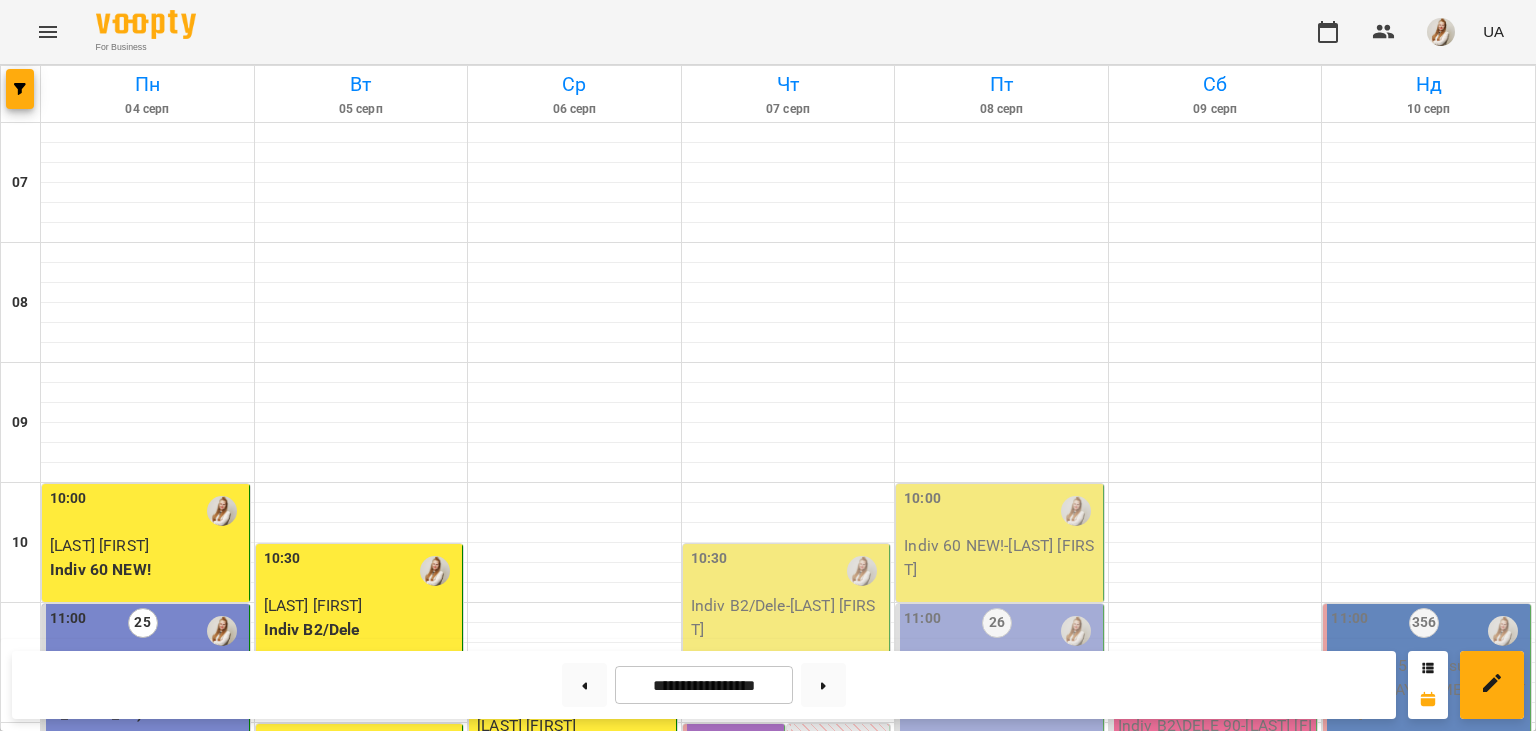 click on "For Business UA" at bounding box center [768, 32] 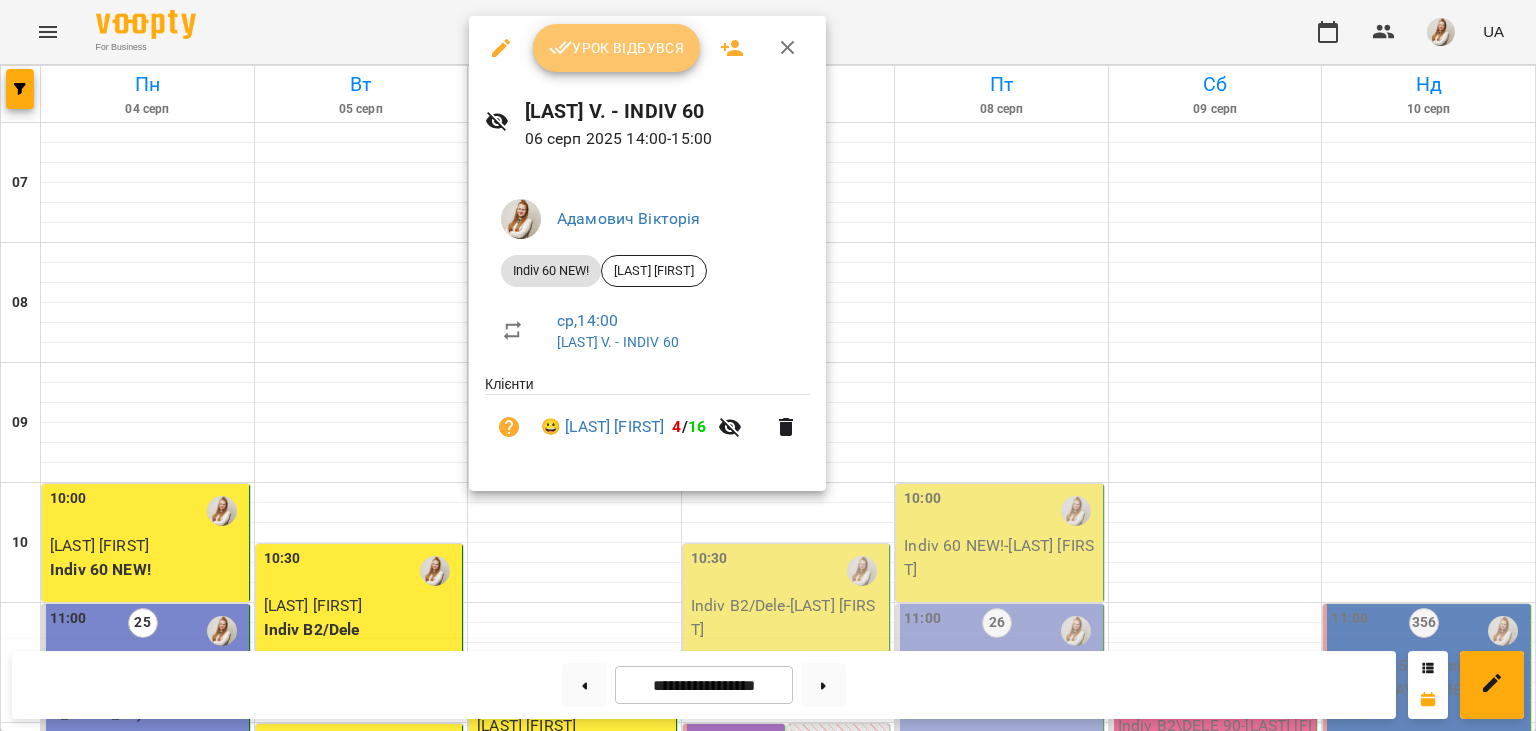 click on "Урок відбувся" at bounding box center (617, 48) 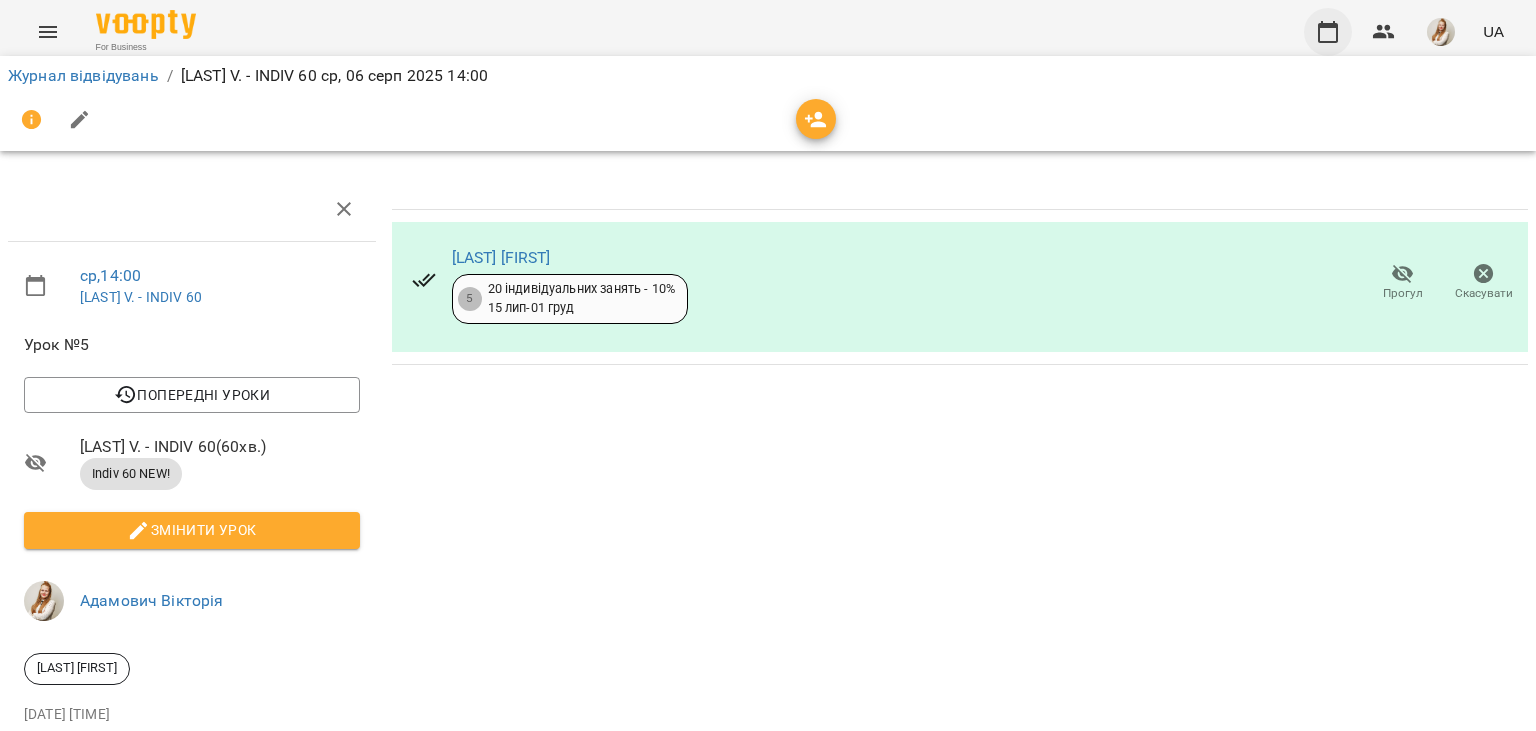 click 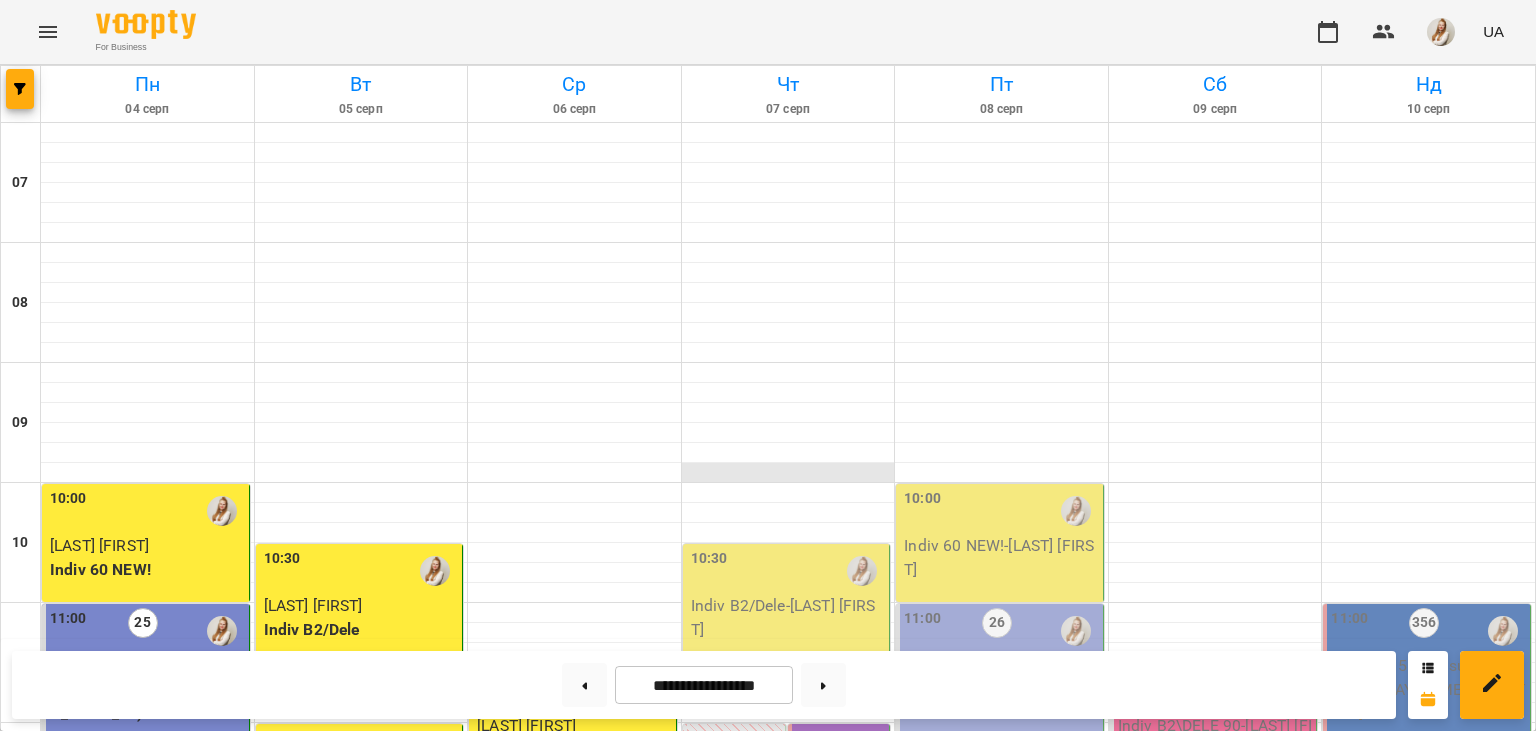 scroll, scrollTop: 448, scrollLeft: 0, axis: vertical 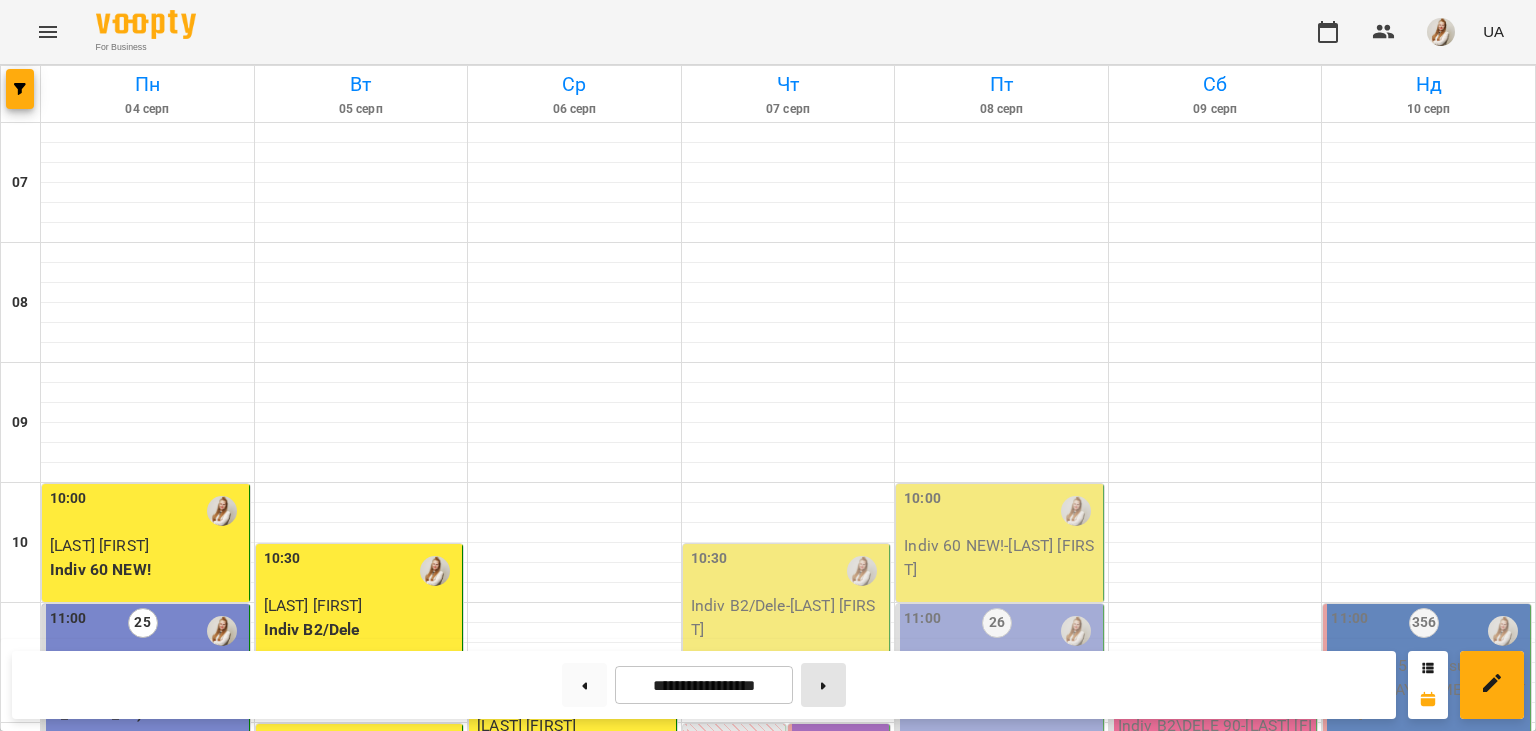 click at bounding box center [823, 685] 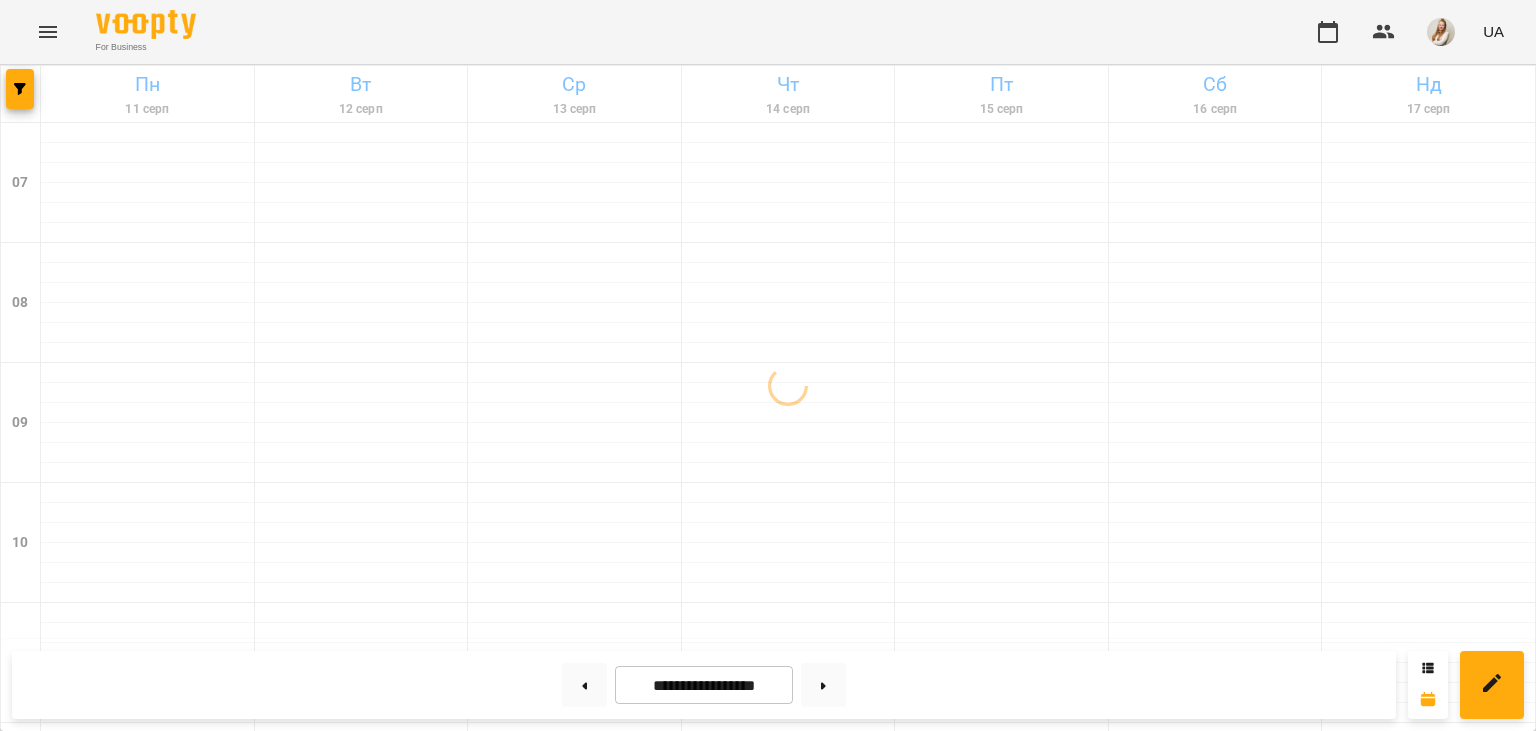 click on "For Business UA" at bounding box center (768, 32) 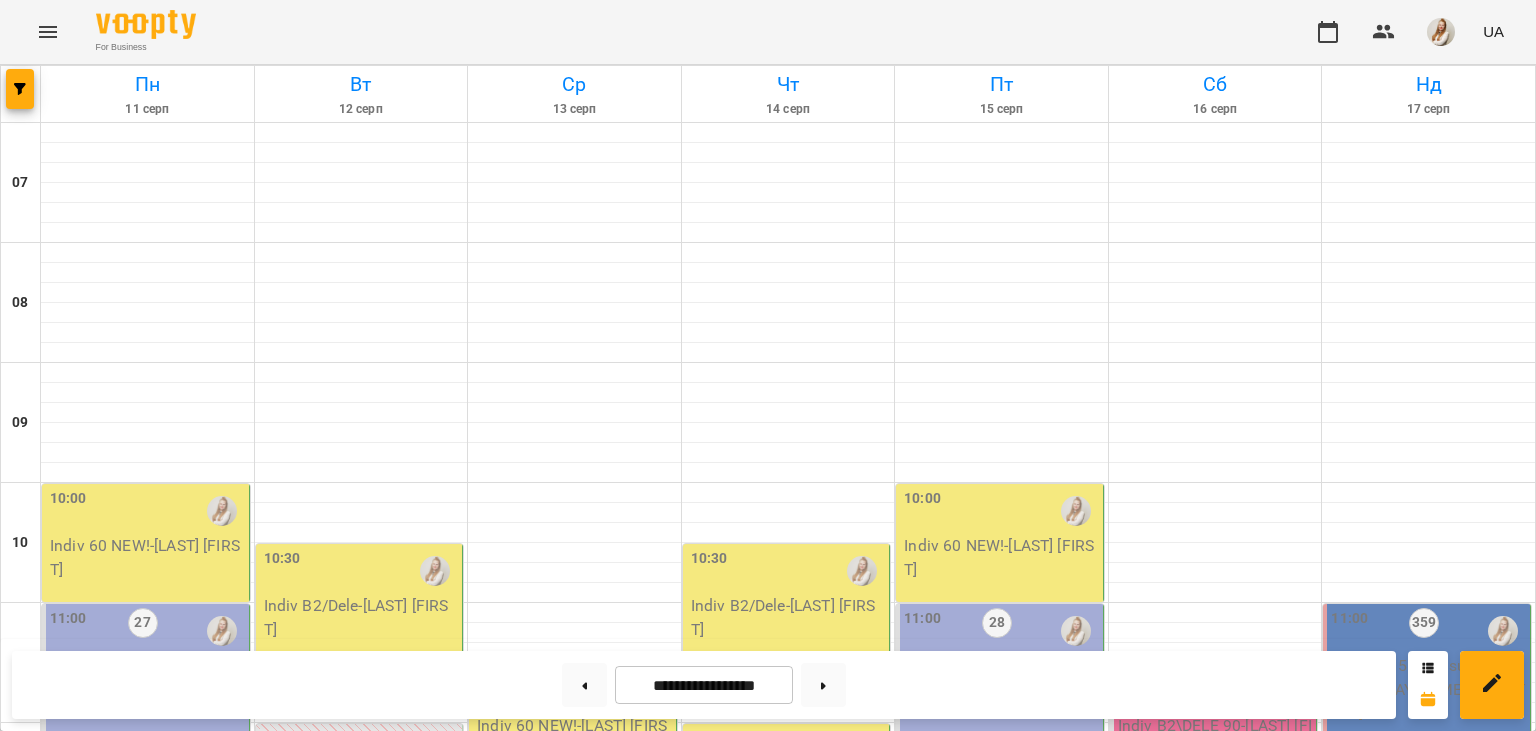 scroll, scrollTop: 696, scrollLeft: 0, axis: vertical 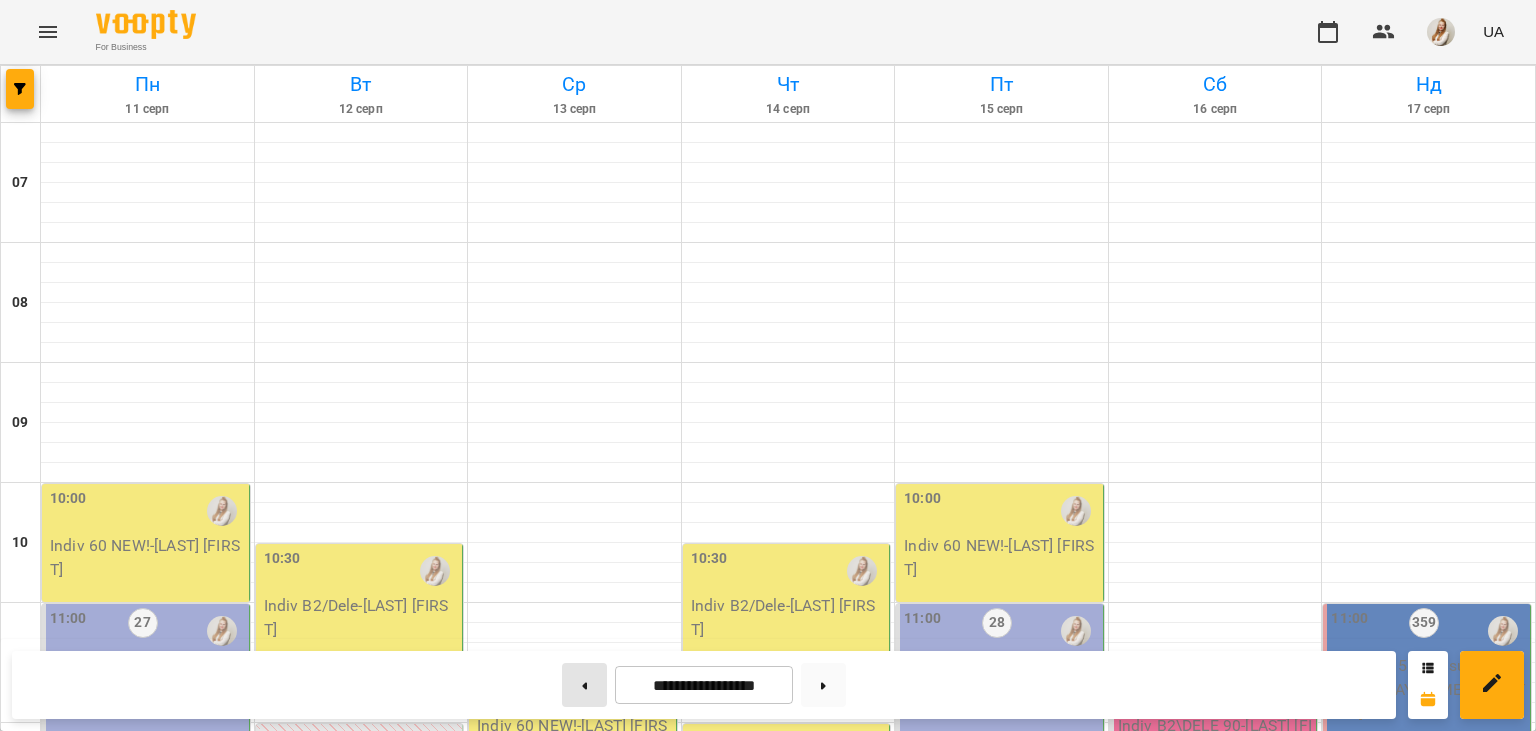 click at bounding box center [584, 685] 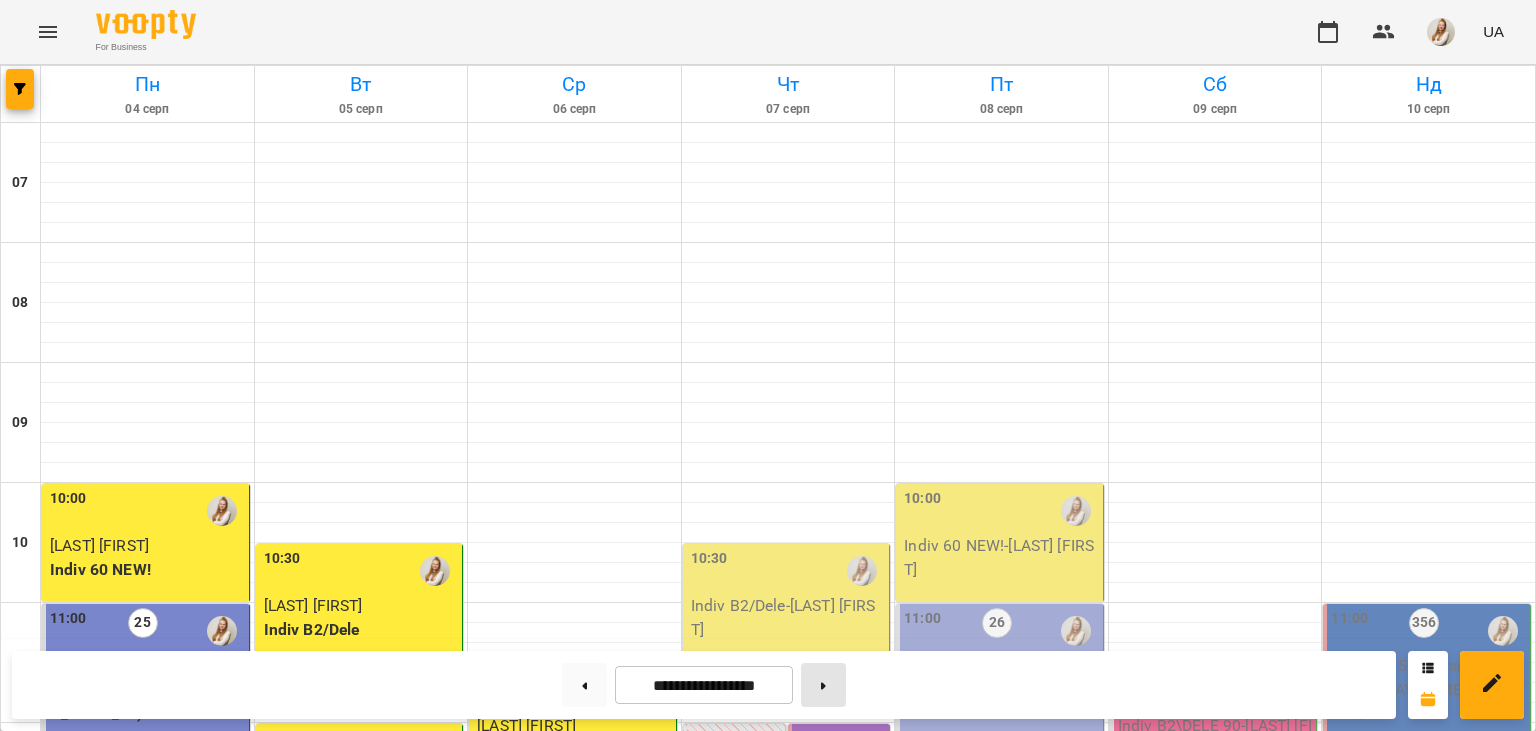 click at bounding box center (823, 685) 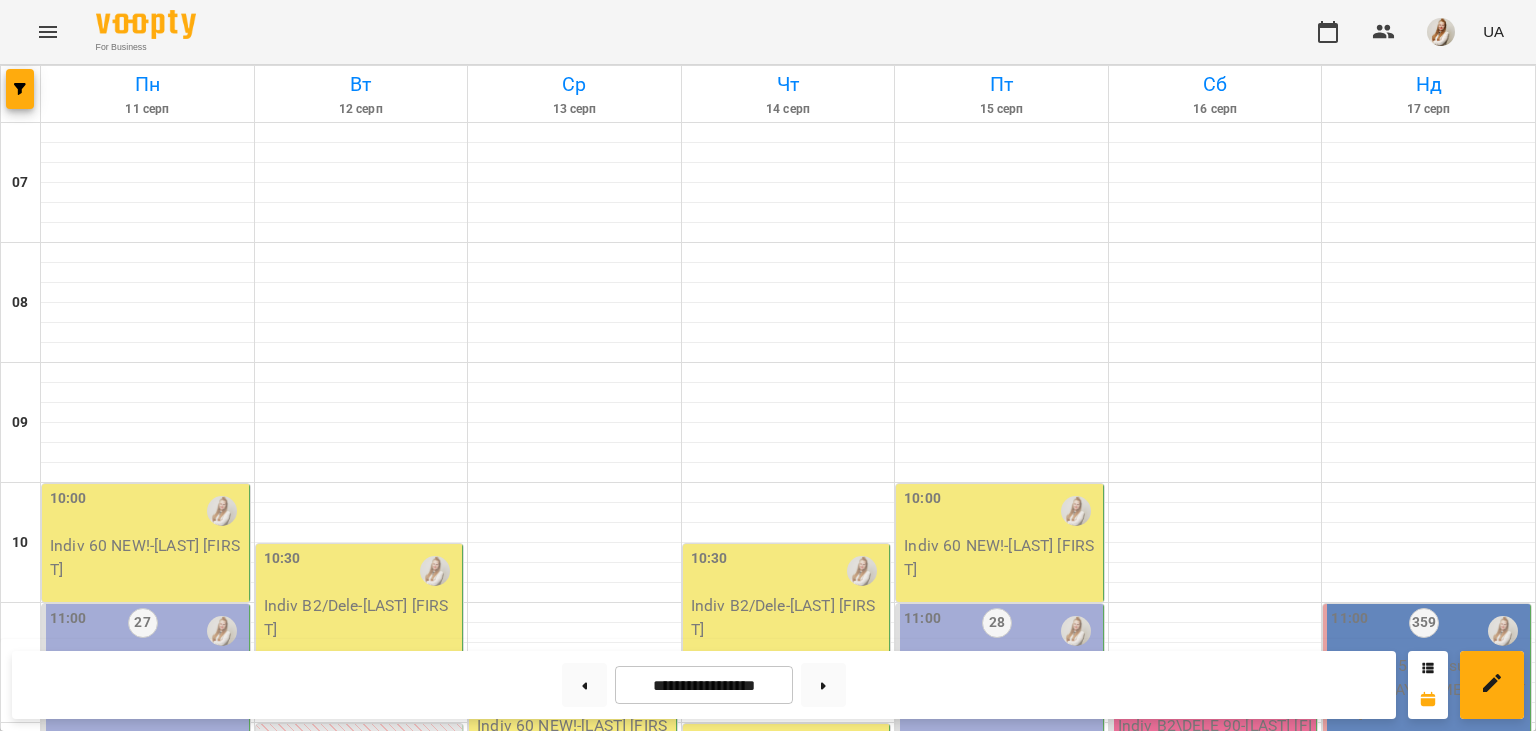 scroll, scrollTop: 891, scrollLeft: 0, axis: vertical 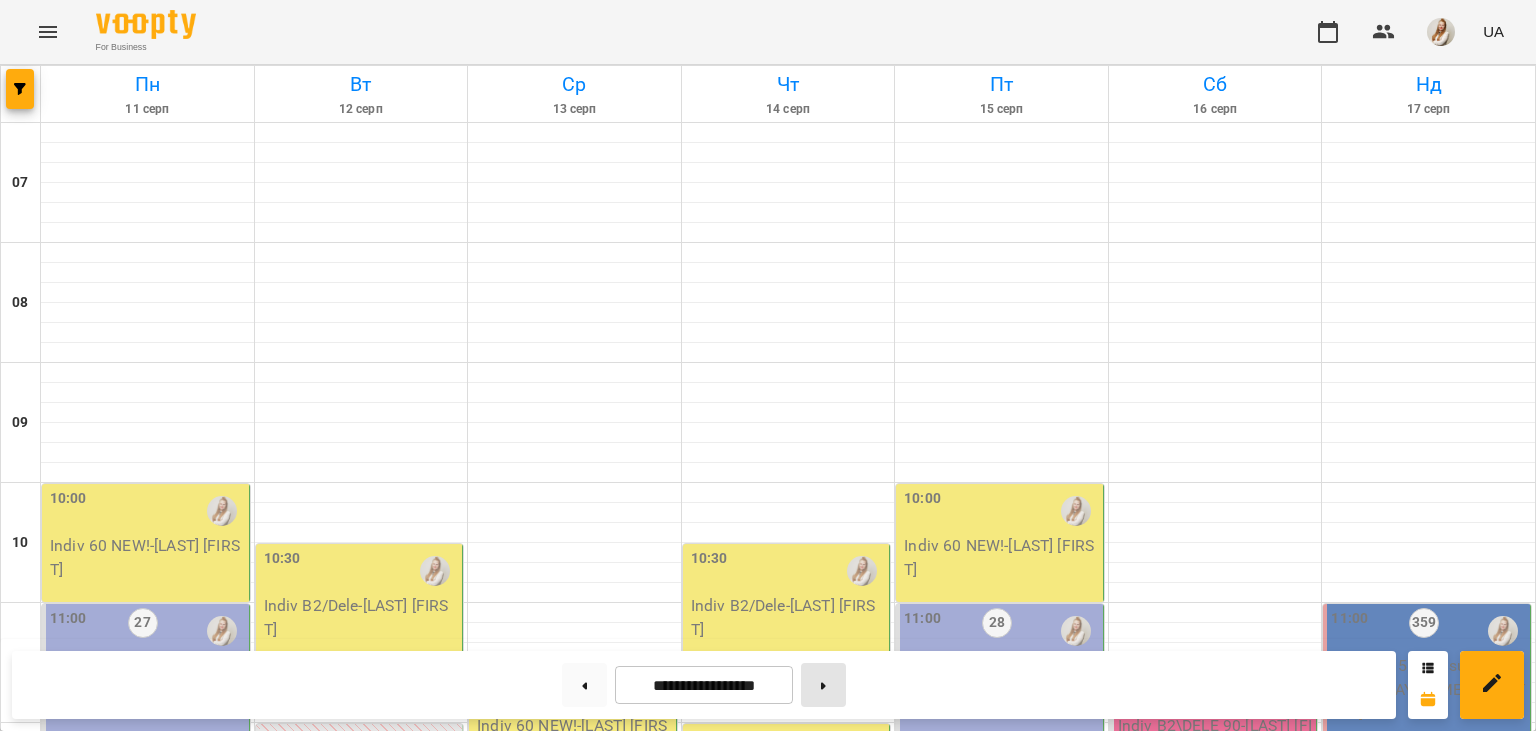 click at bounding box center [823, 685] 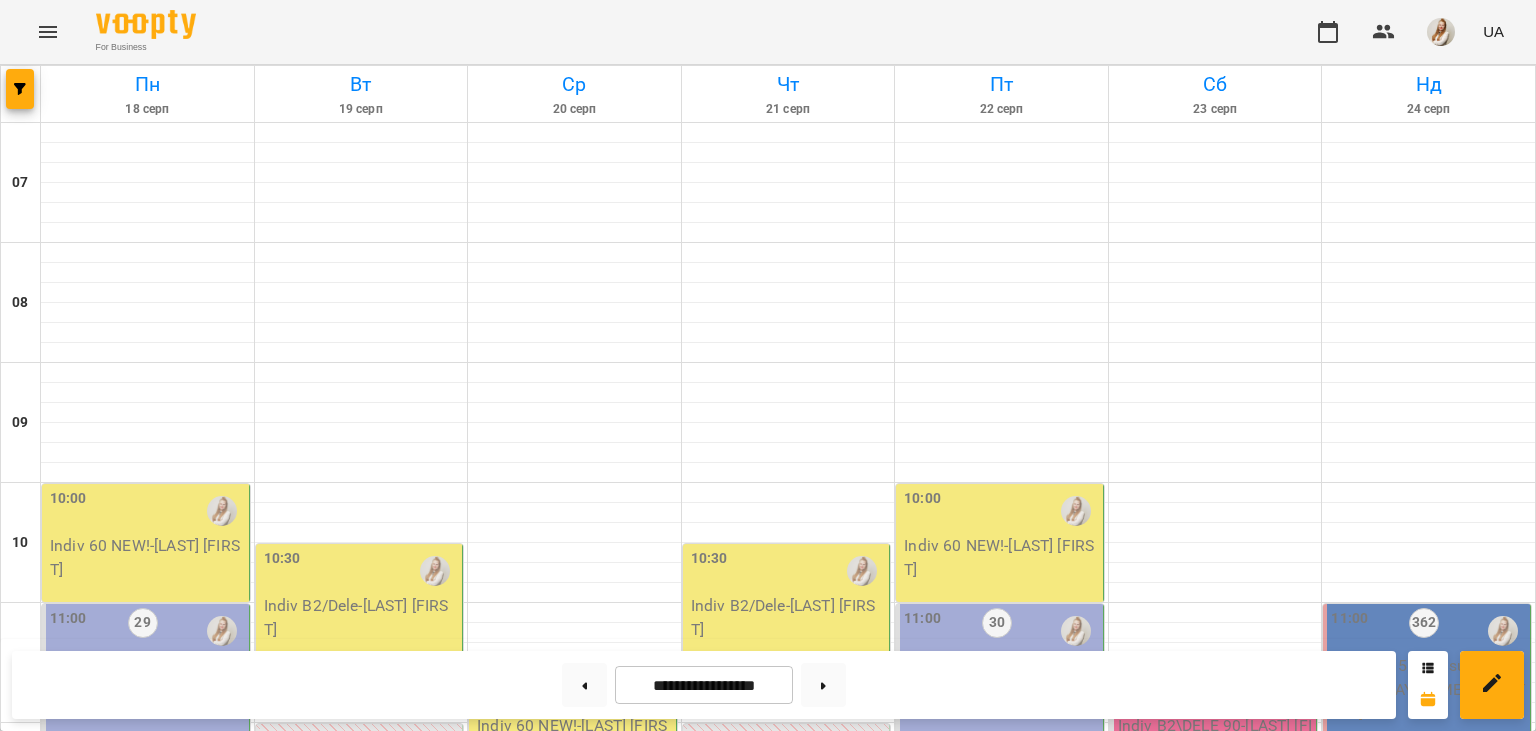 scroll, scrollTop: 582, scrollLeft: 0, axis: vertical 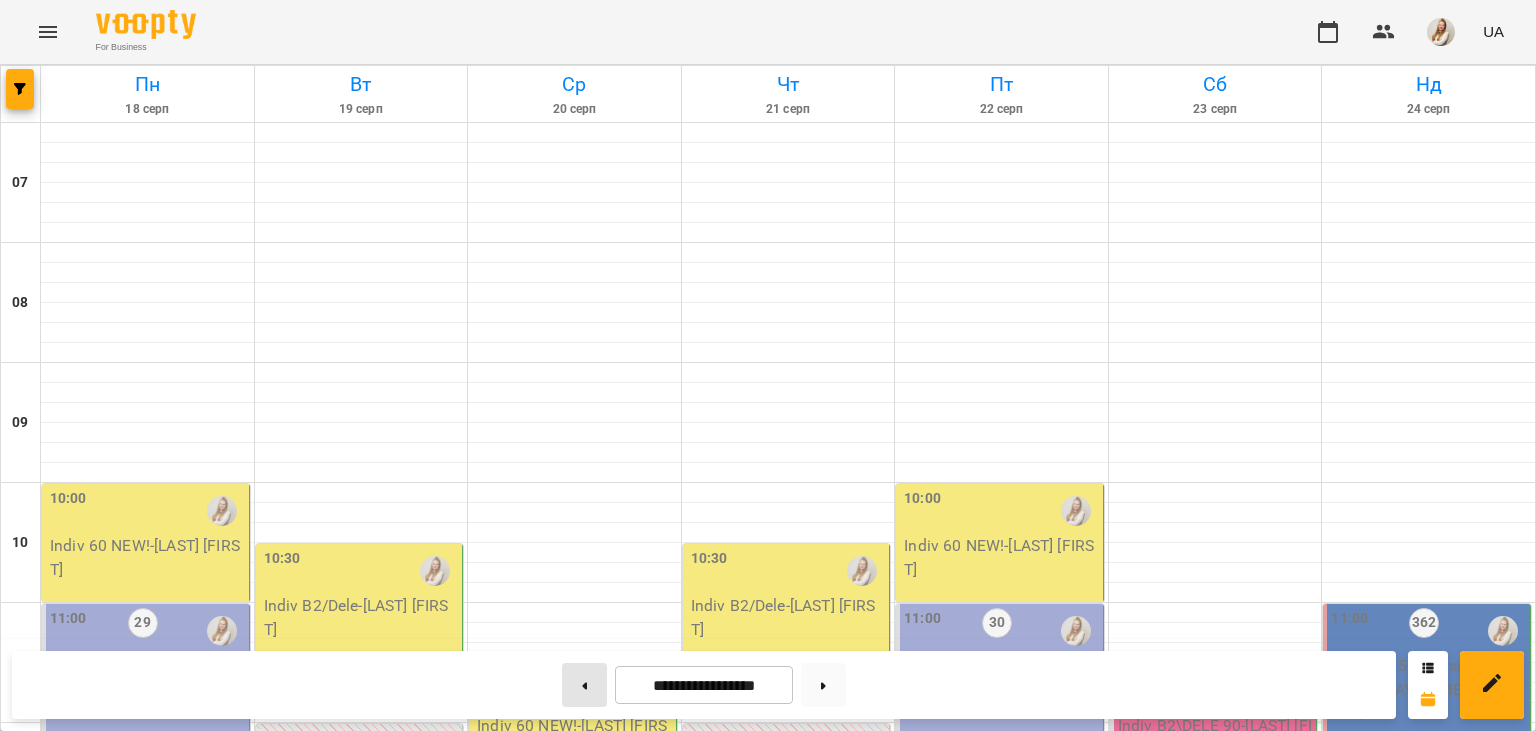 click at bounding box center [584, 685] 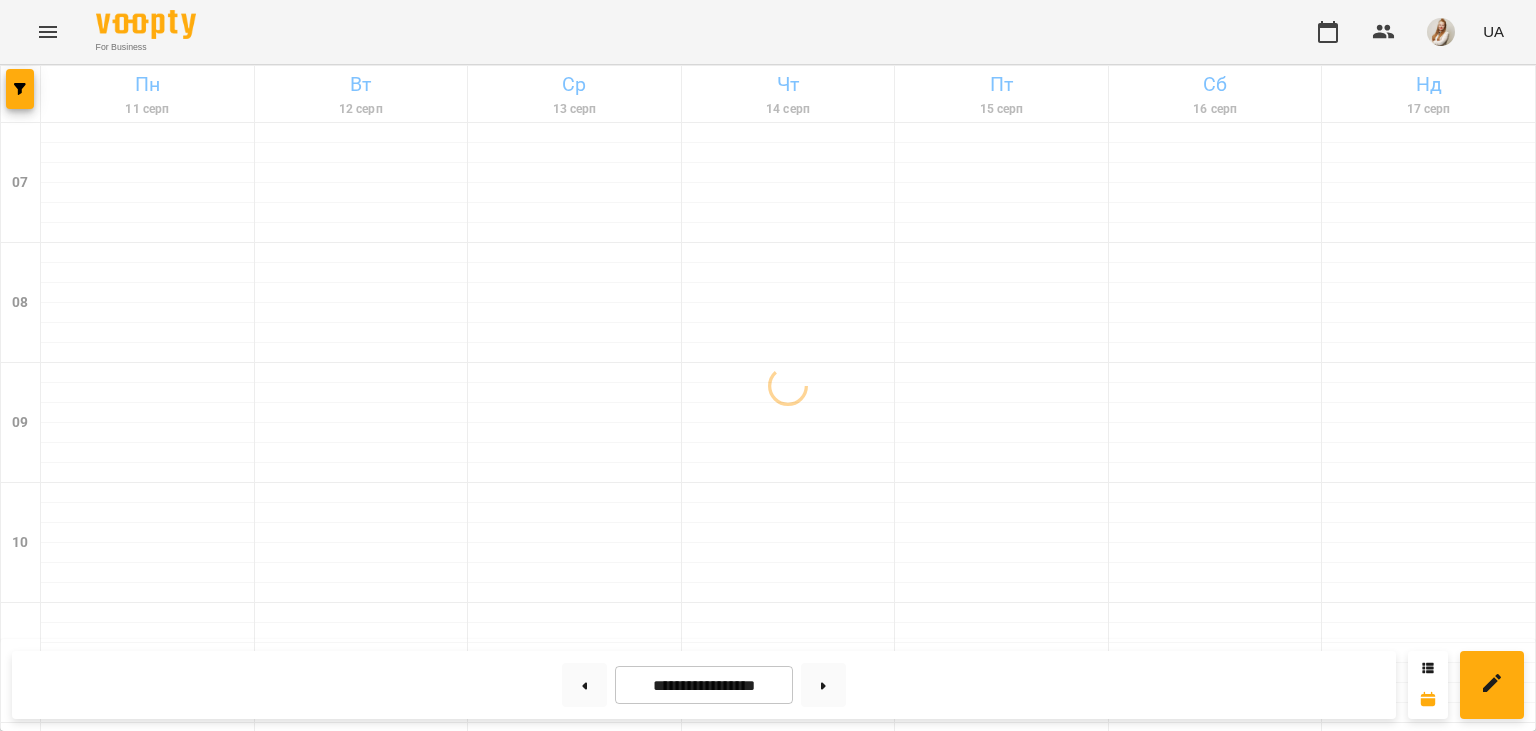 click on "For Business UA" at bounding box center (768, 32) 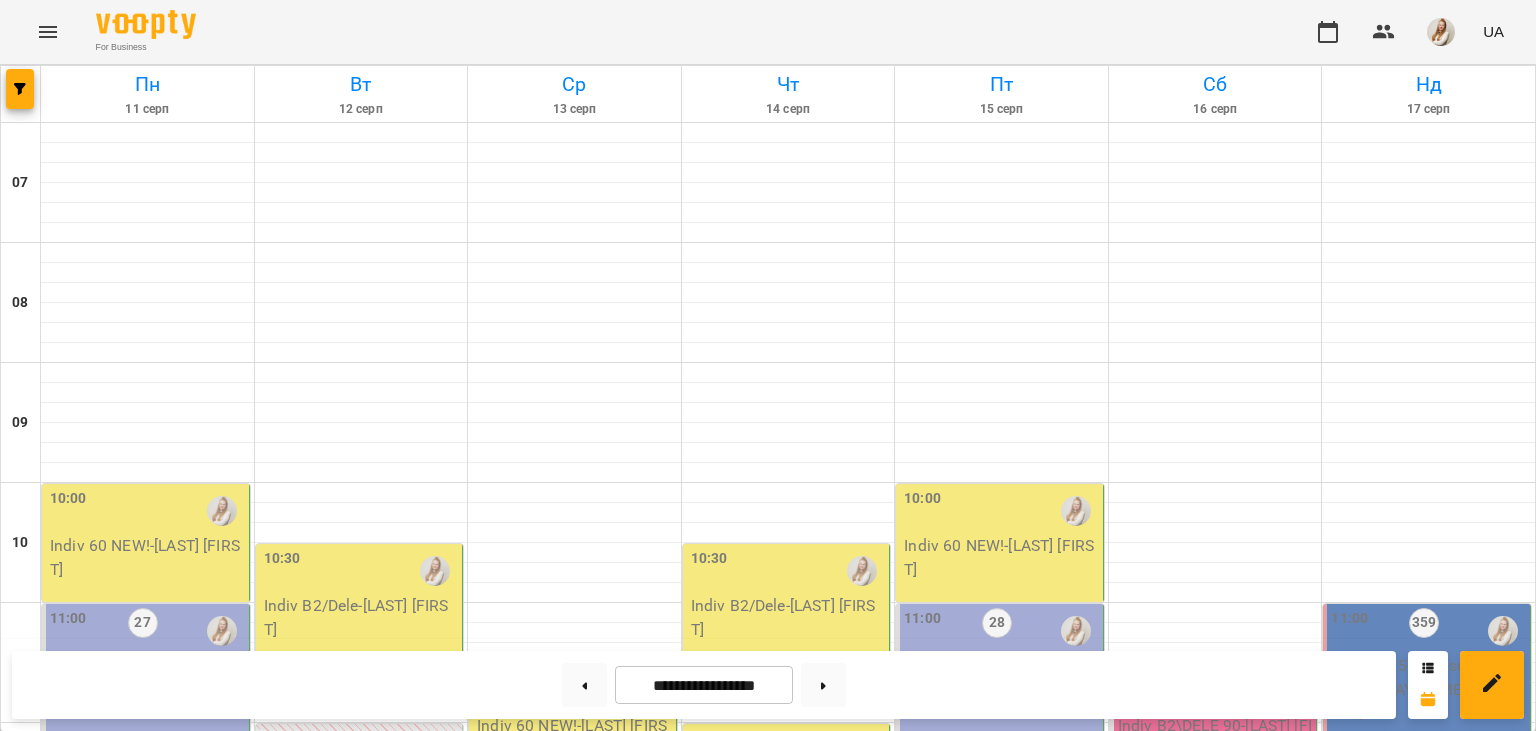 scroll, scrollTop: 540, scrollLeft: 0, axis: vertical 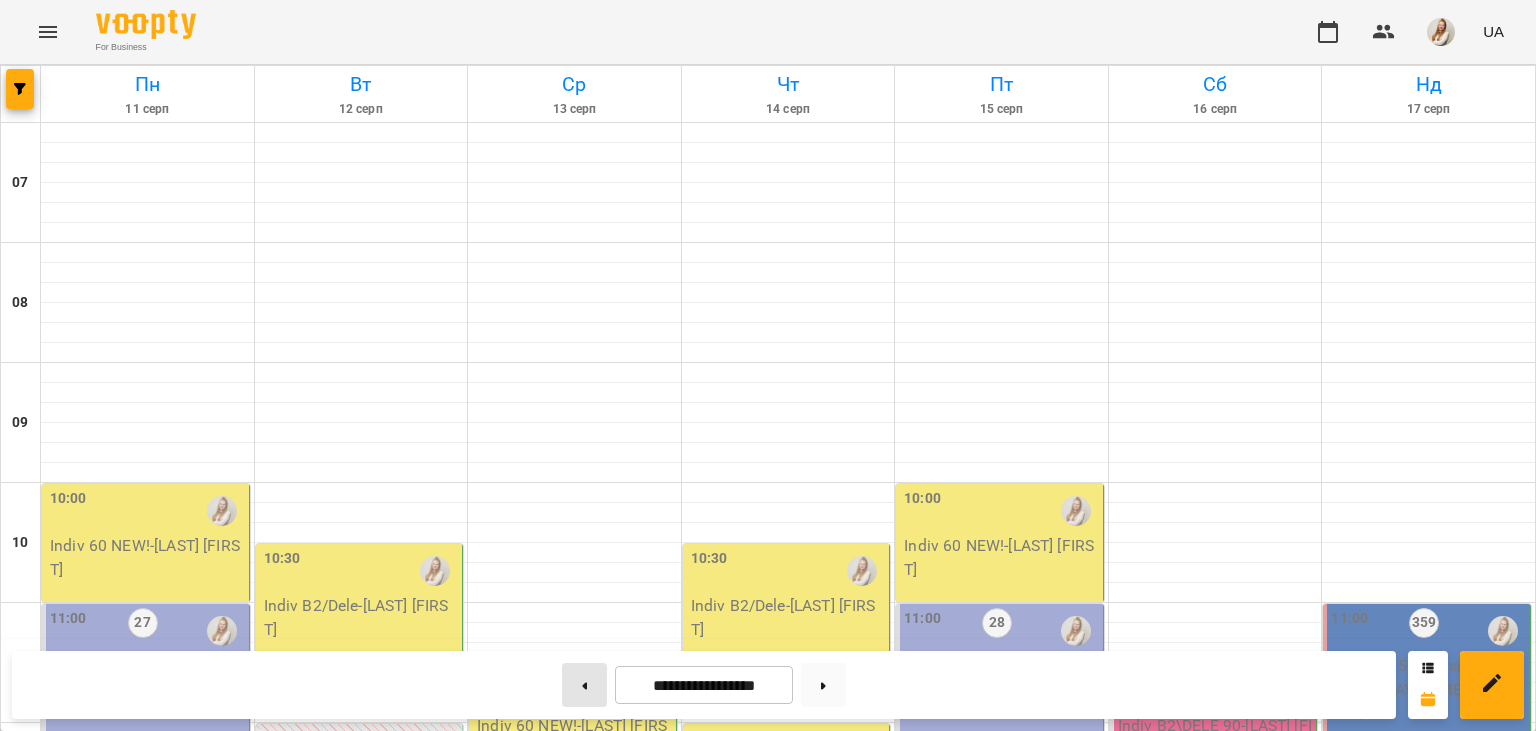 click at bounding box center [584, 685] 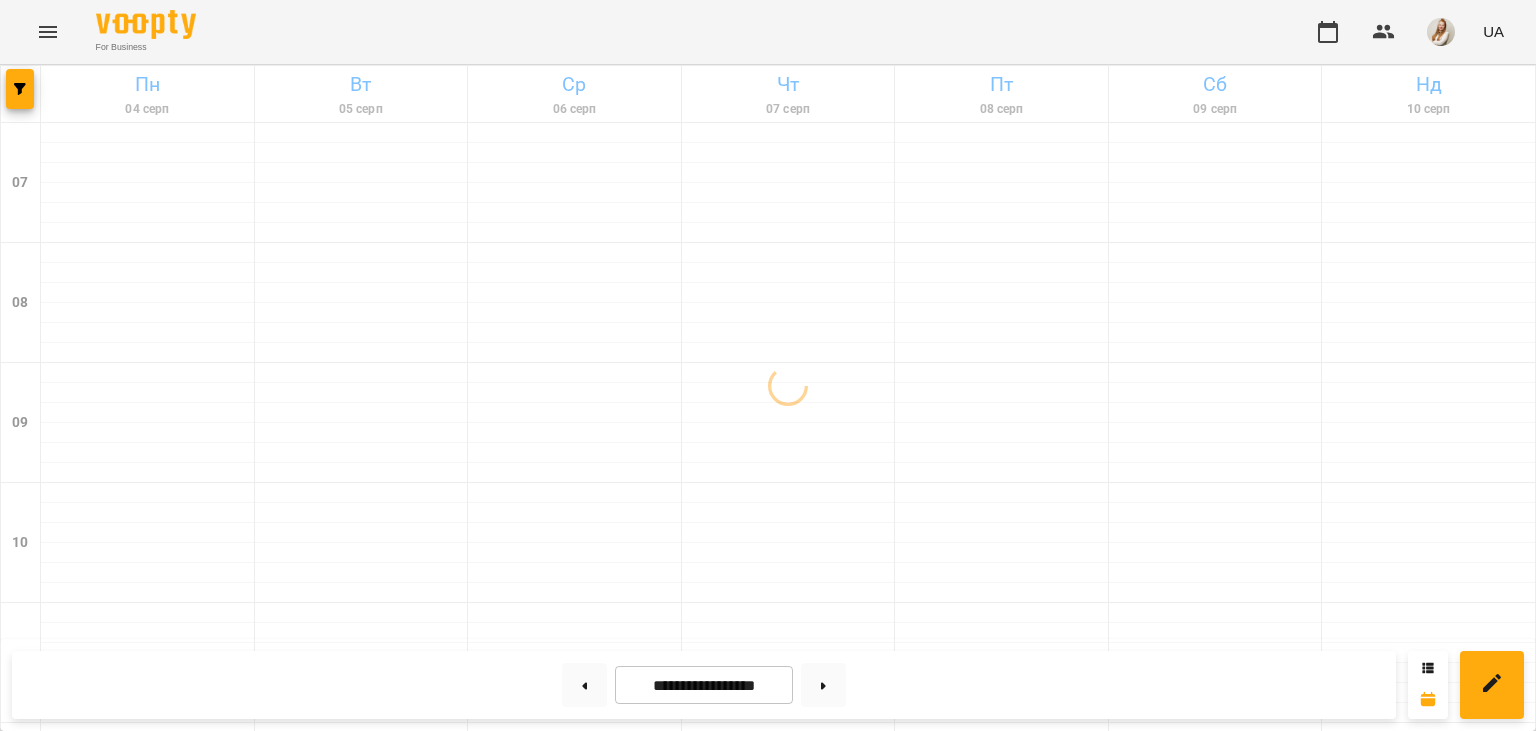 click on "For Business UA" at bounding box center [768, 32] 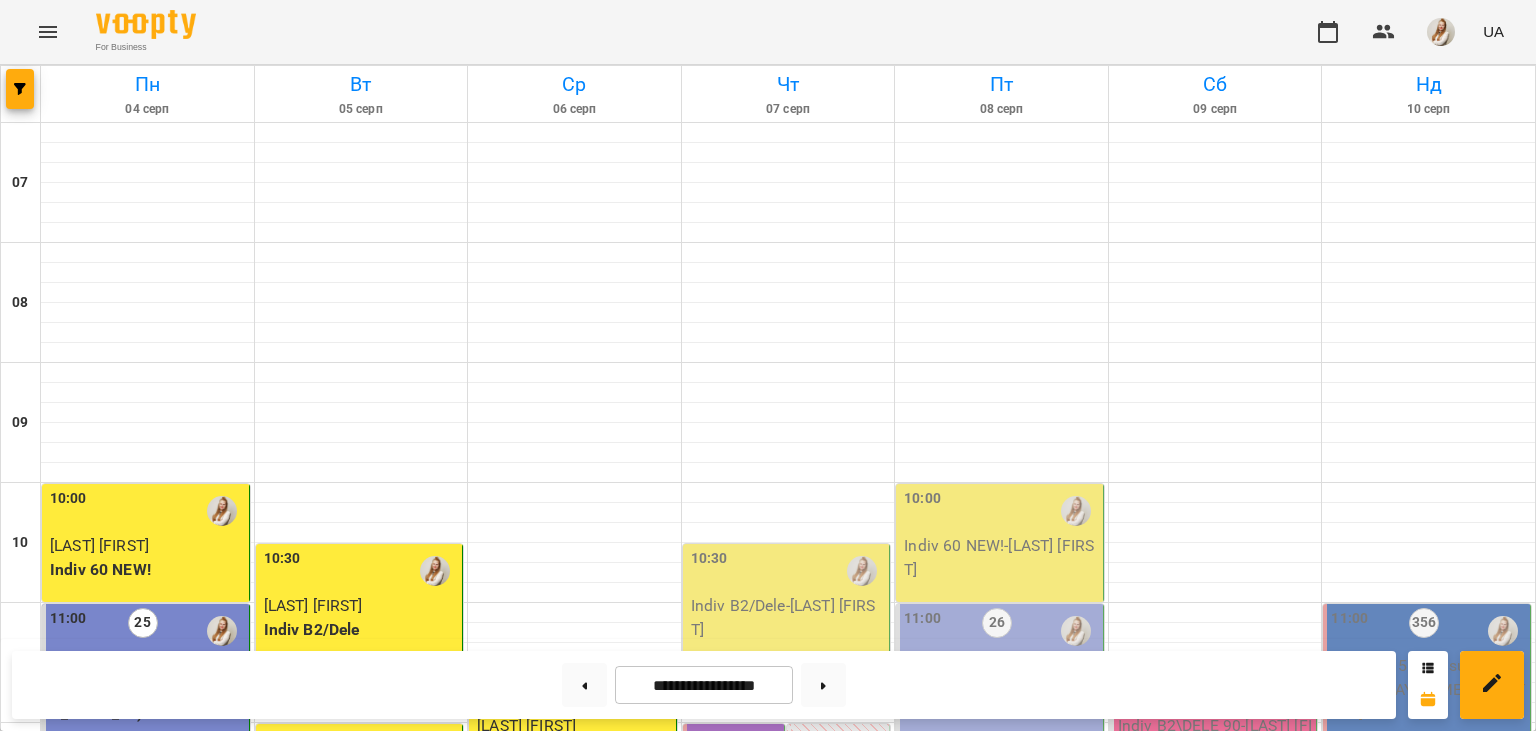 scroll, scrollTop: 348, scrollLeft: 0, axis: vertical 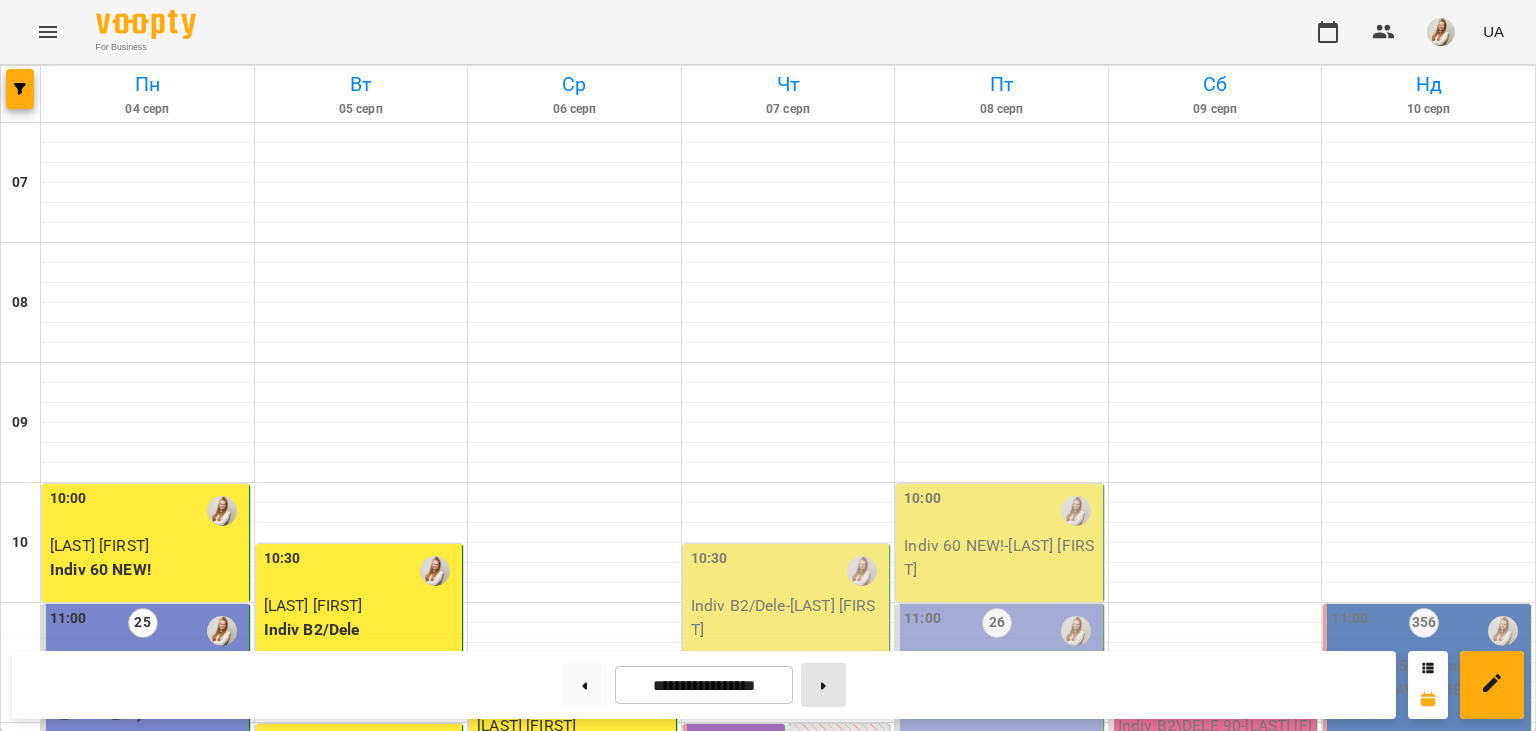 click at bounding box center (823, 685) 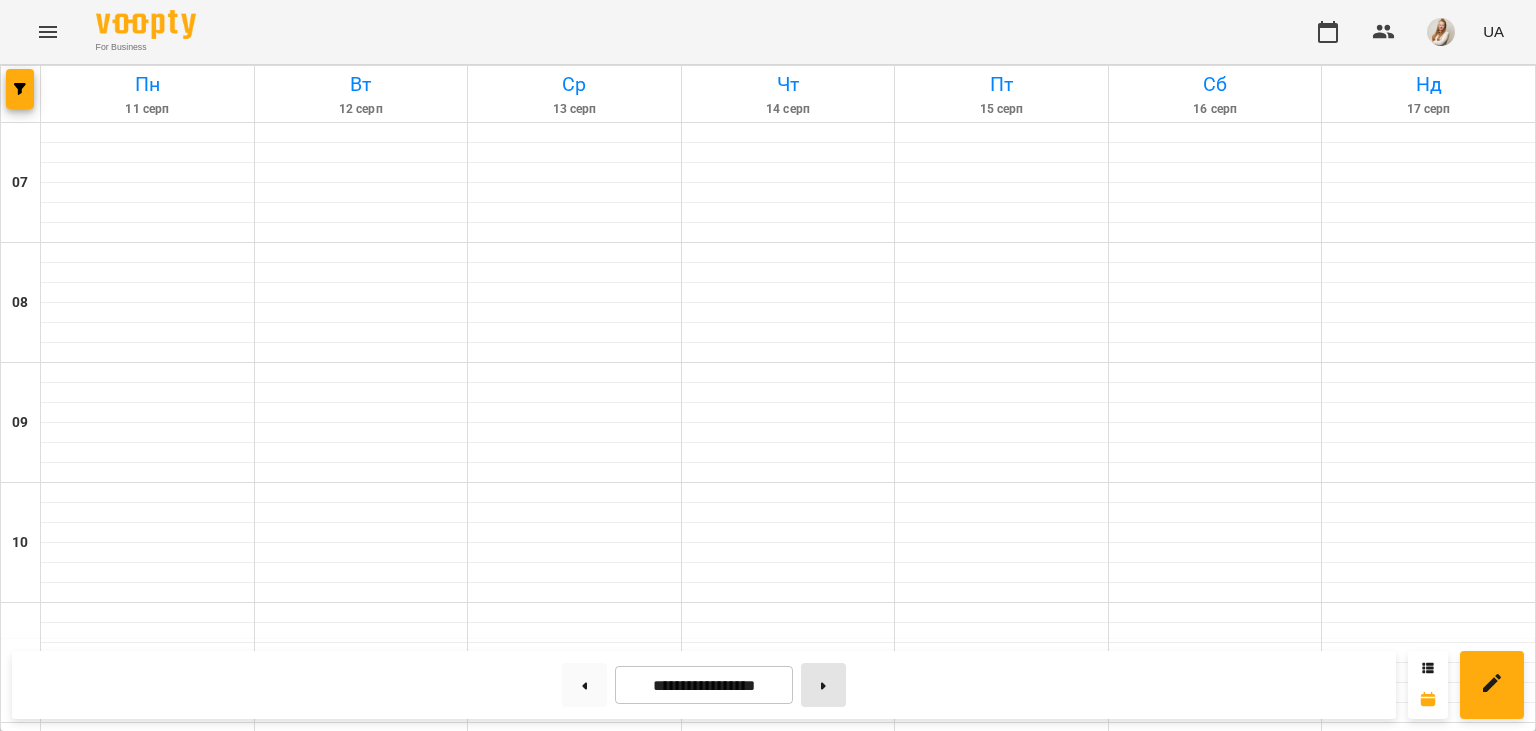 click at bounding box center [823, 685] 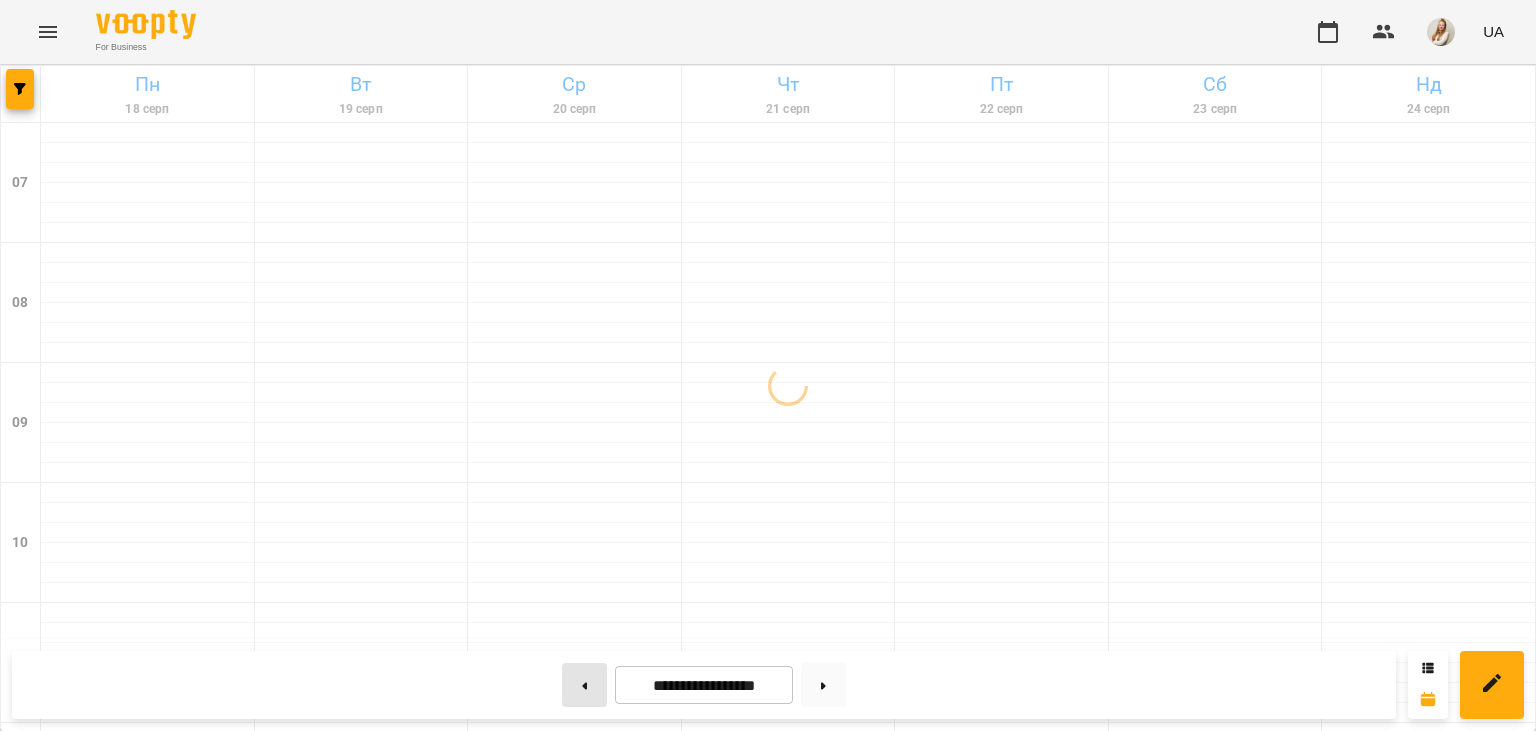 click 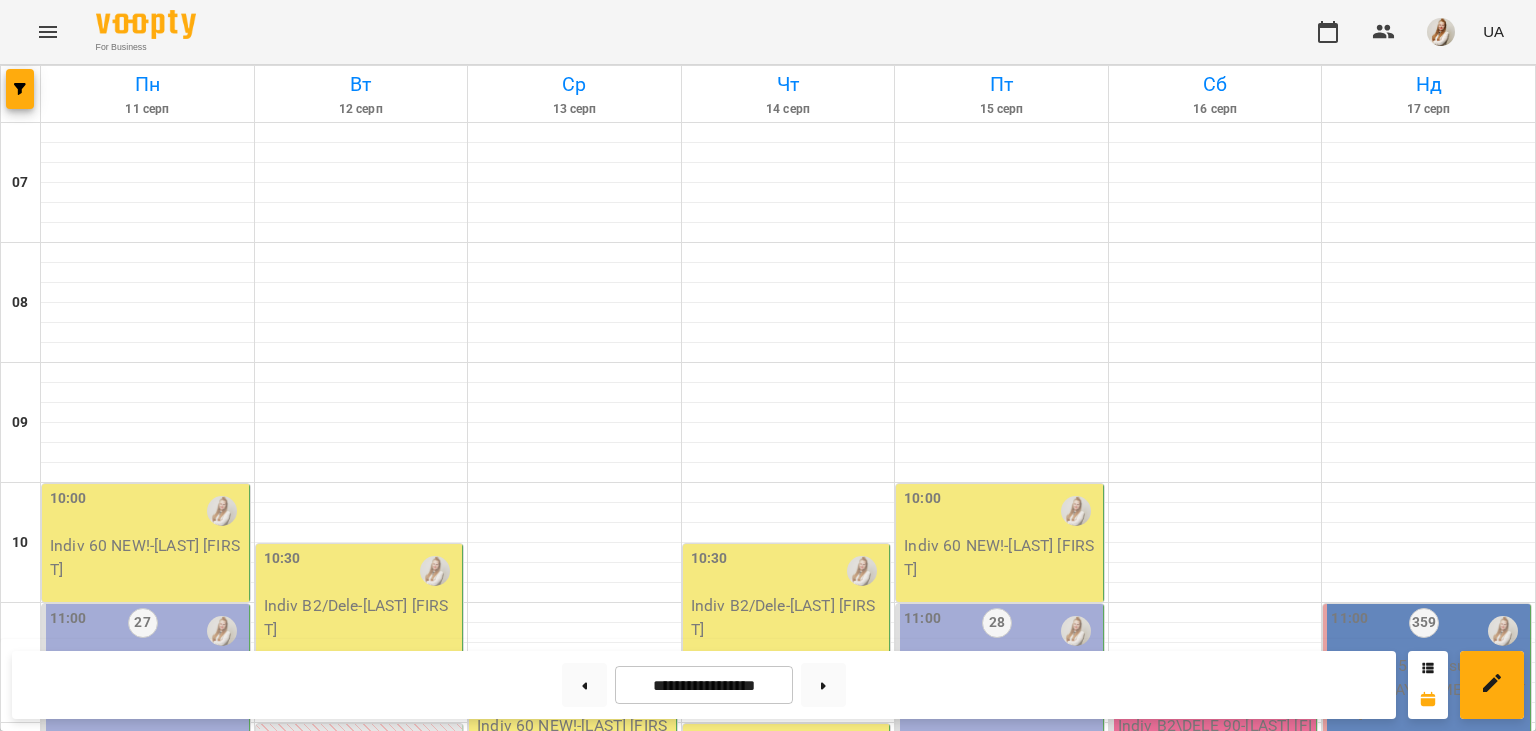 scroll, scrollTop: 263, scrollLeft: 0, axis: vertical 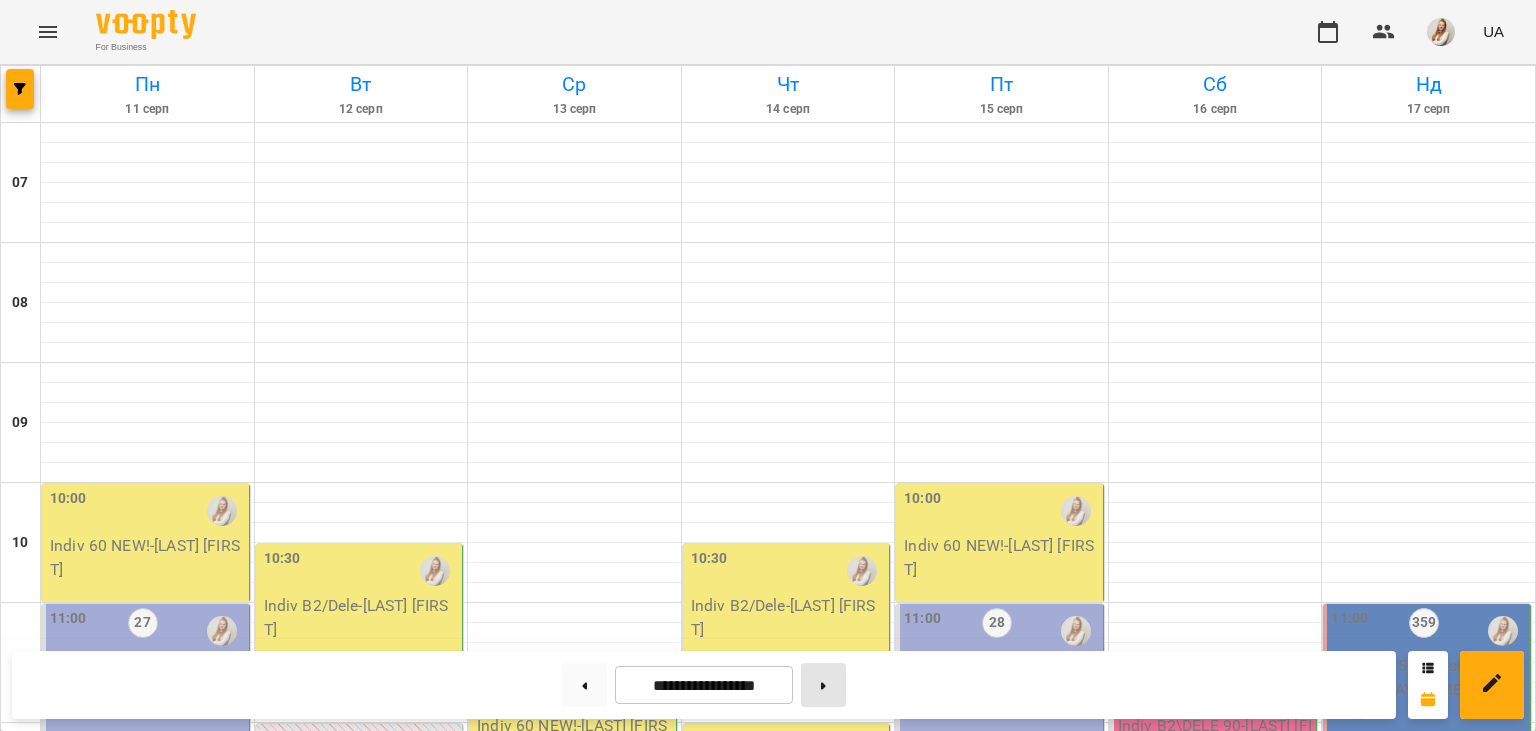 click at bounding box center (823, 685) 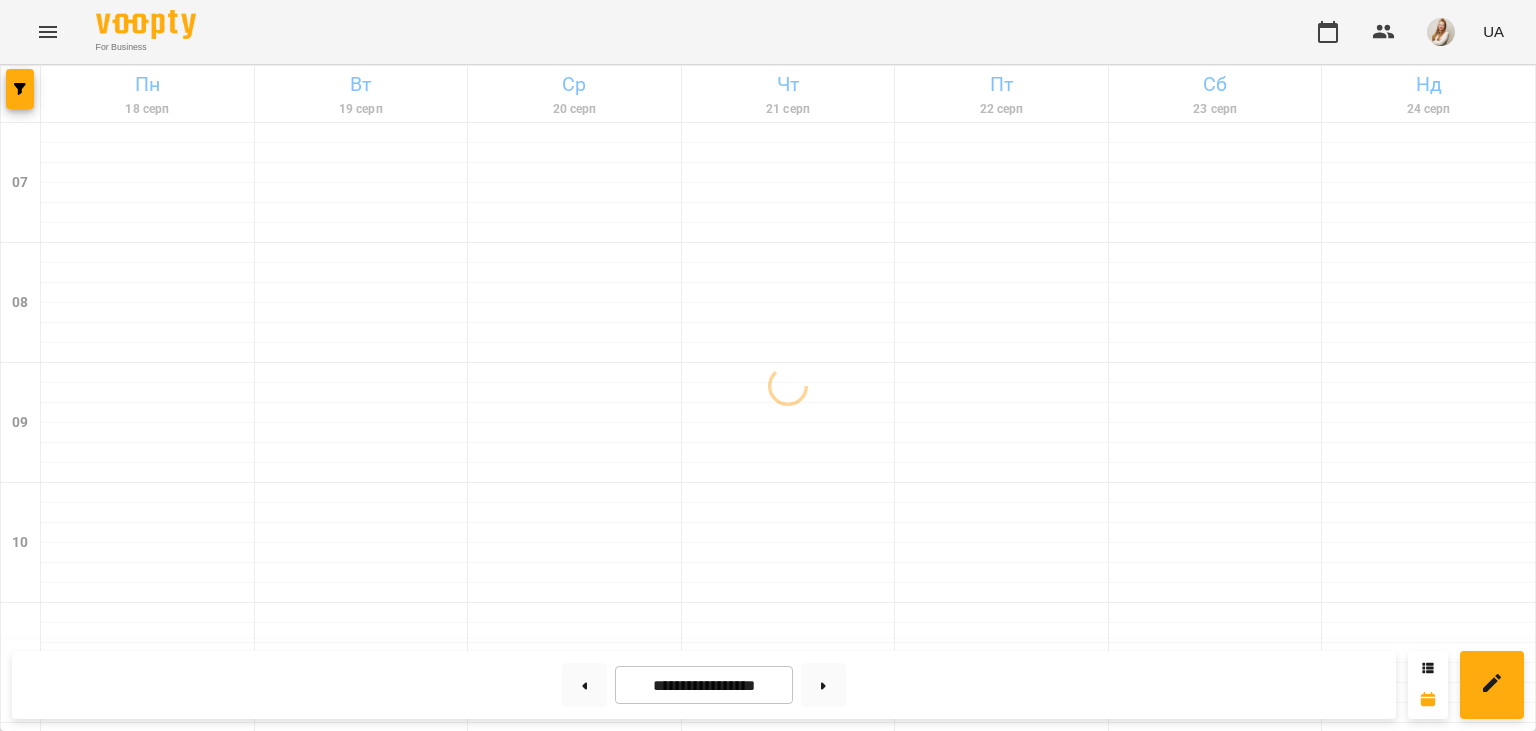 click on "For Business UA" at bounding box center [768, 32] 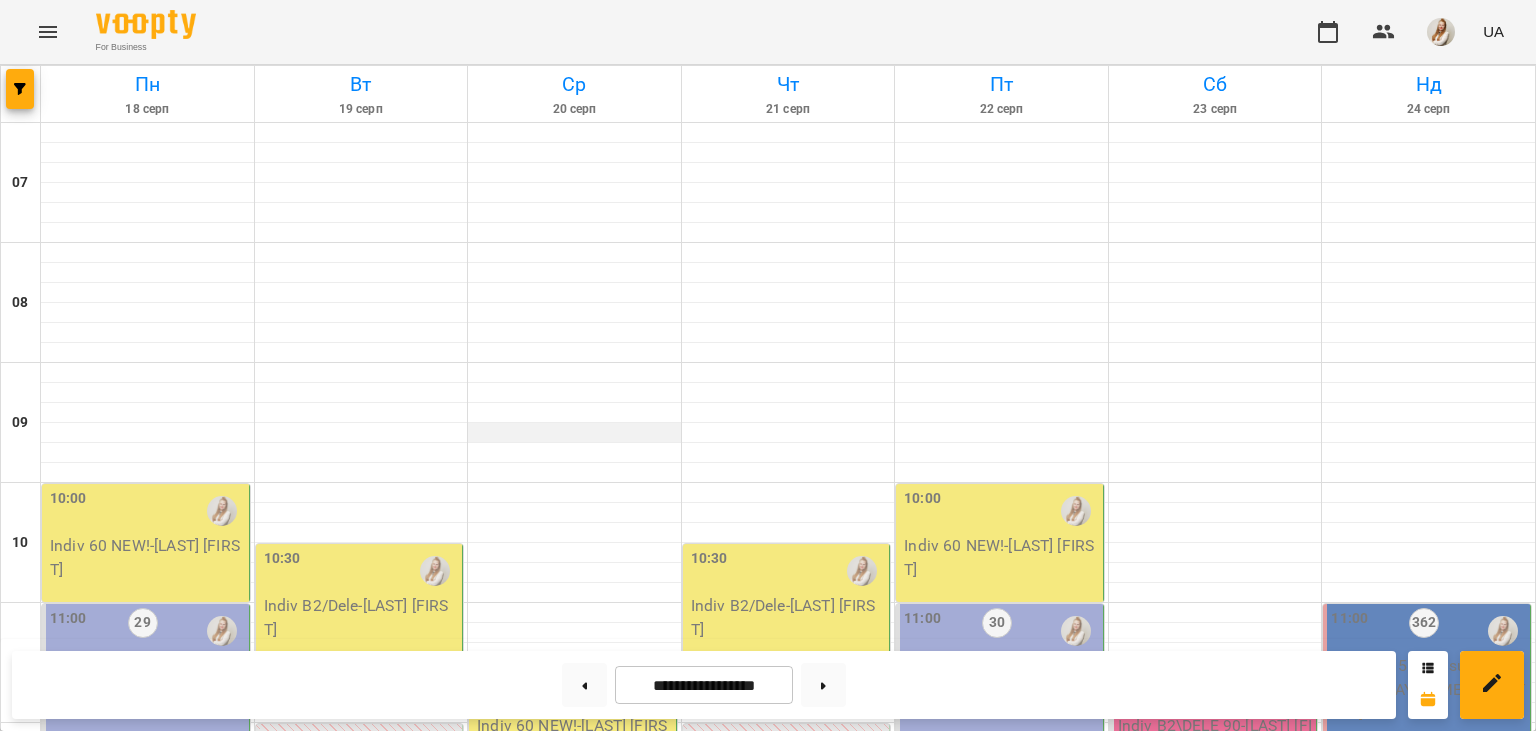 scroll, scrollTop: 483, scrollLeft: 0, axis: vertical 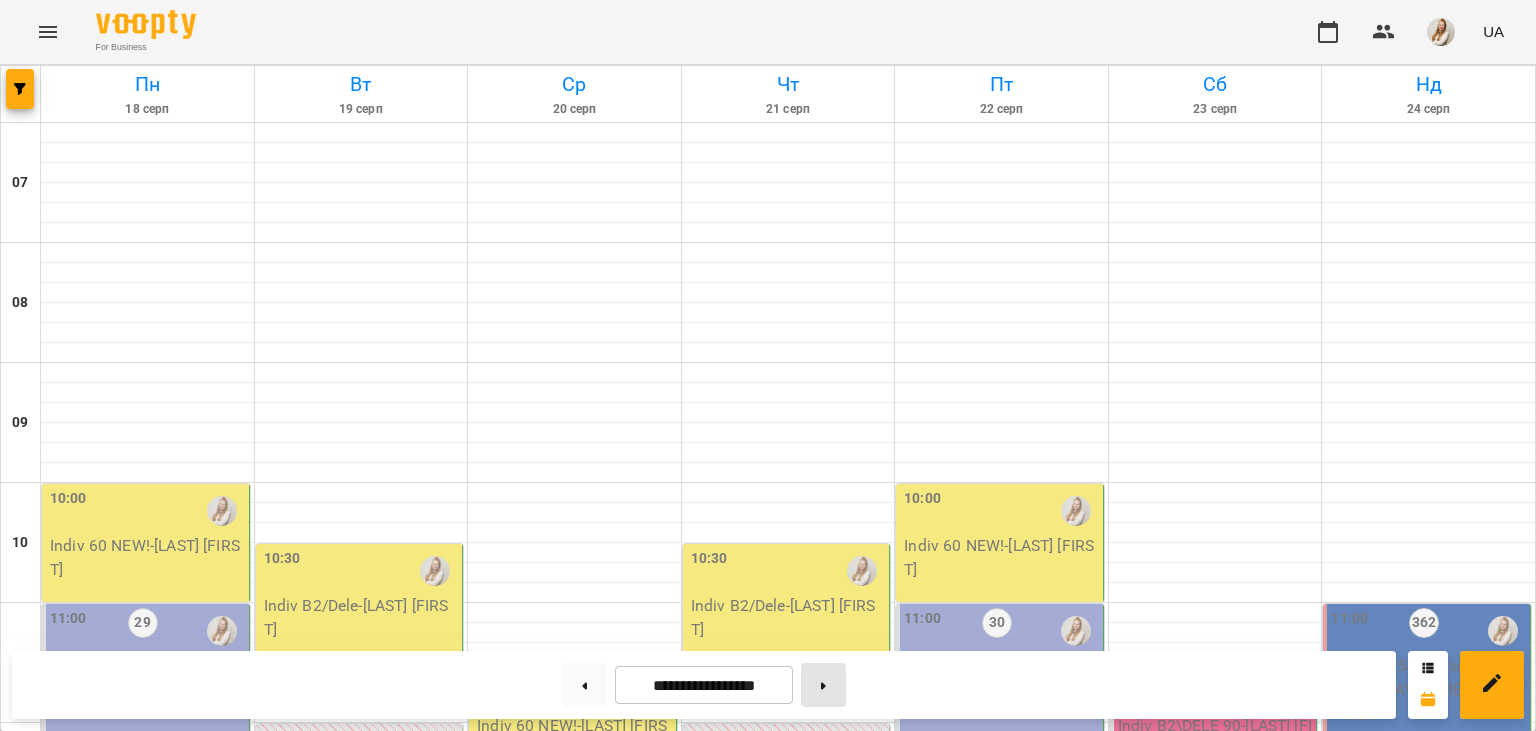 click at bounding box center [823, 685] 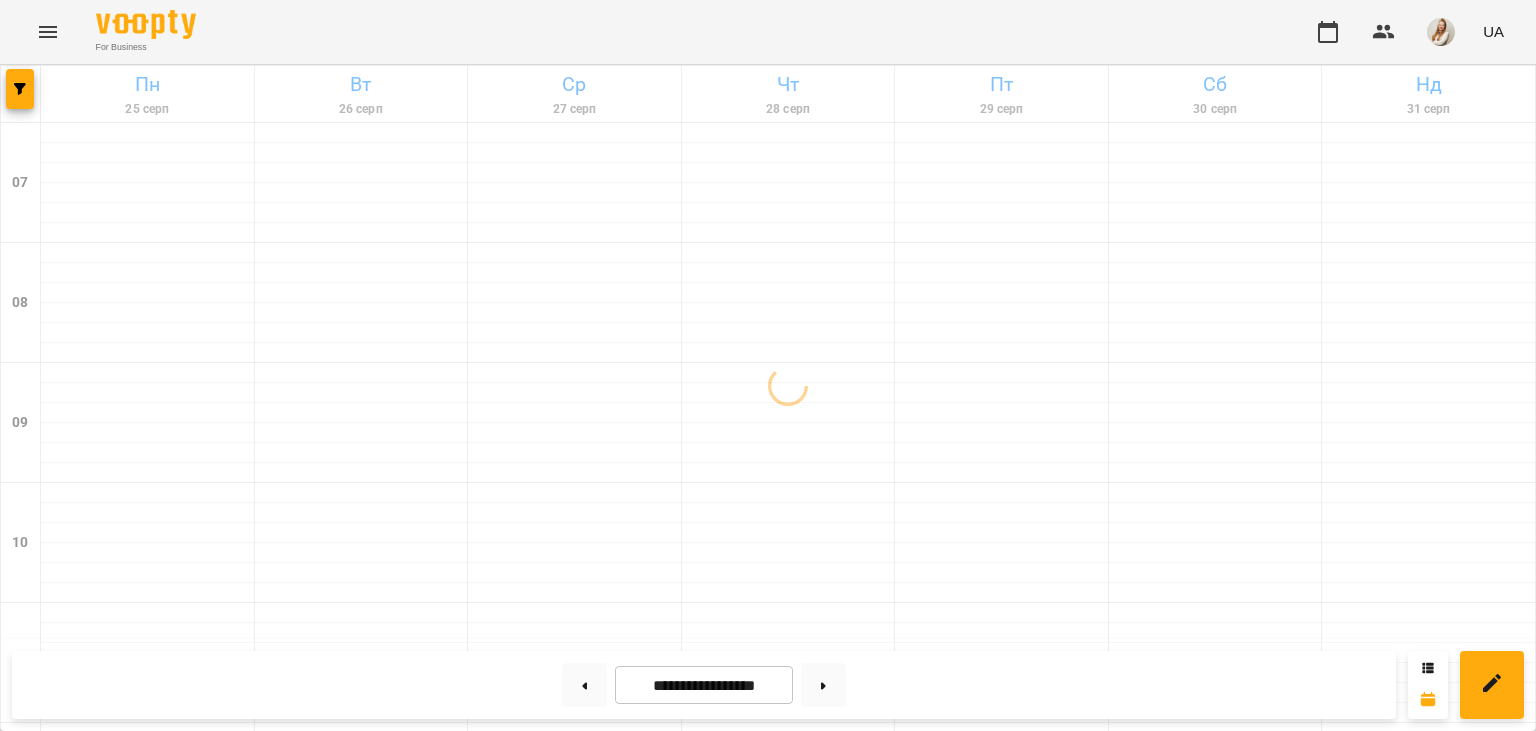 click on "For Business UA" at bounding box center (768, 32) 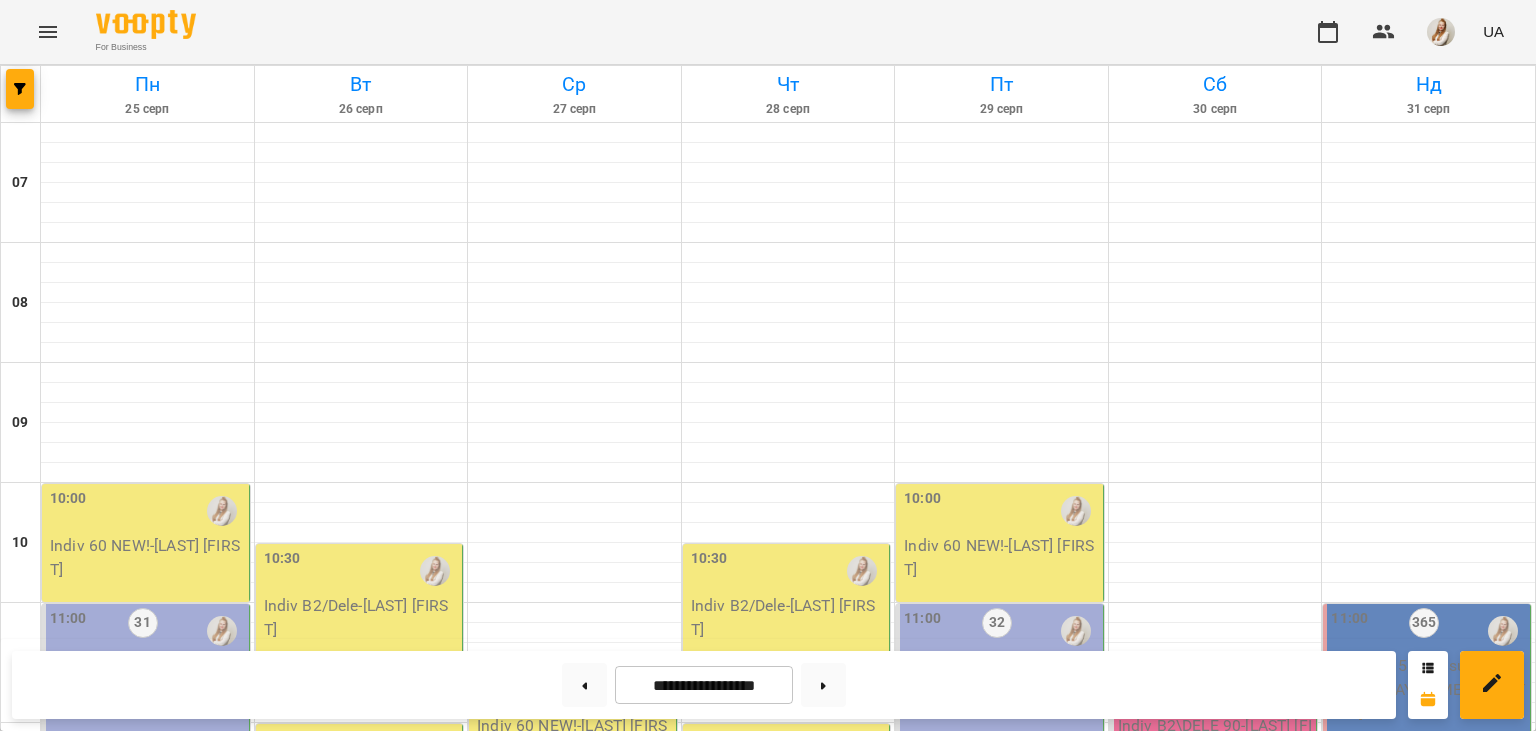 scroll, scrollTop: 296, scrollLeft: 0, axis: vertical 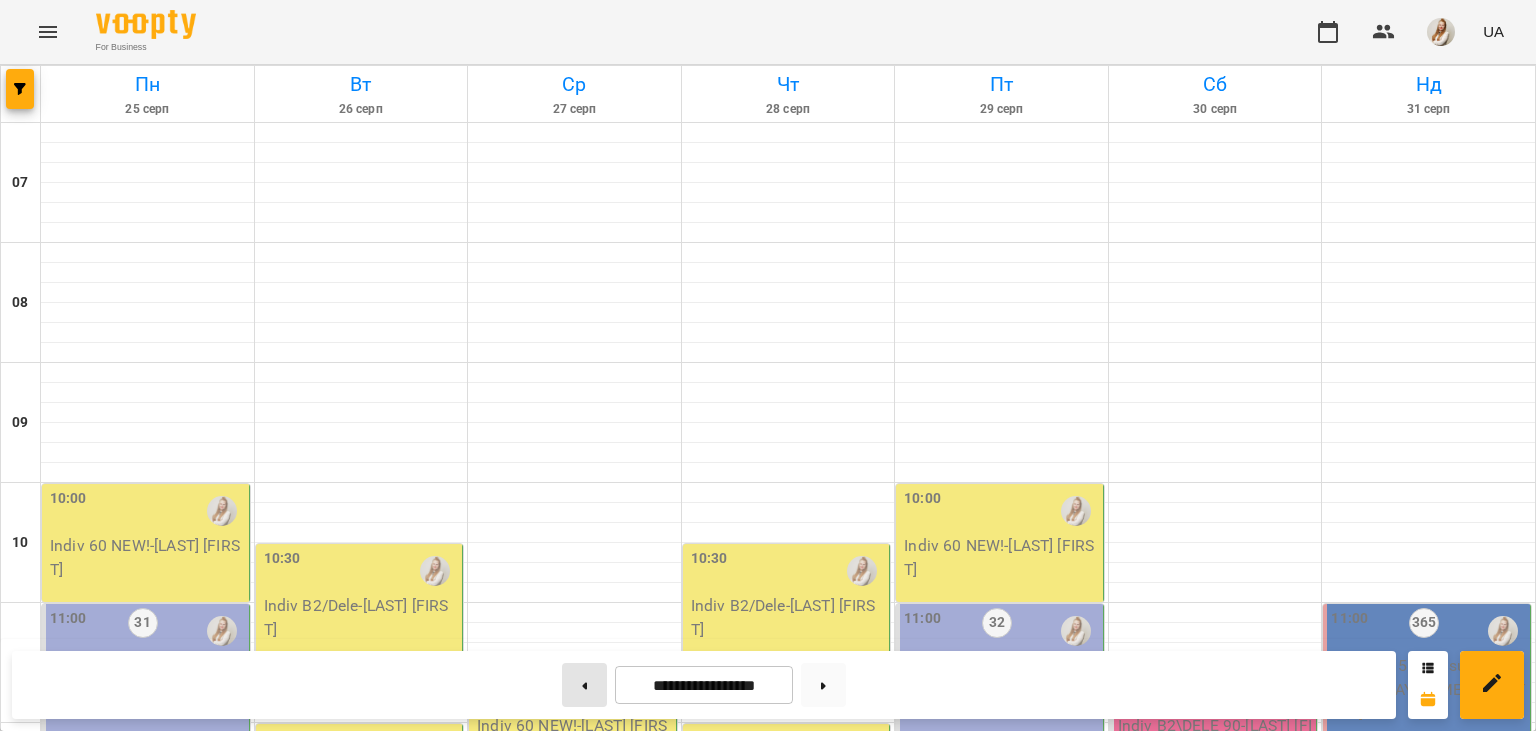 click 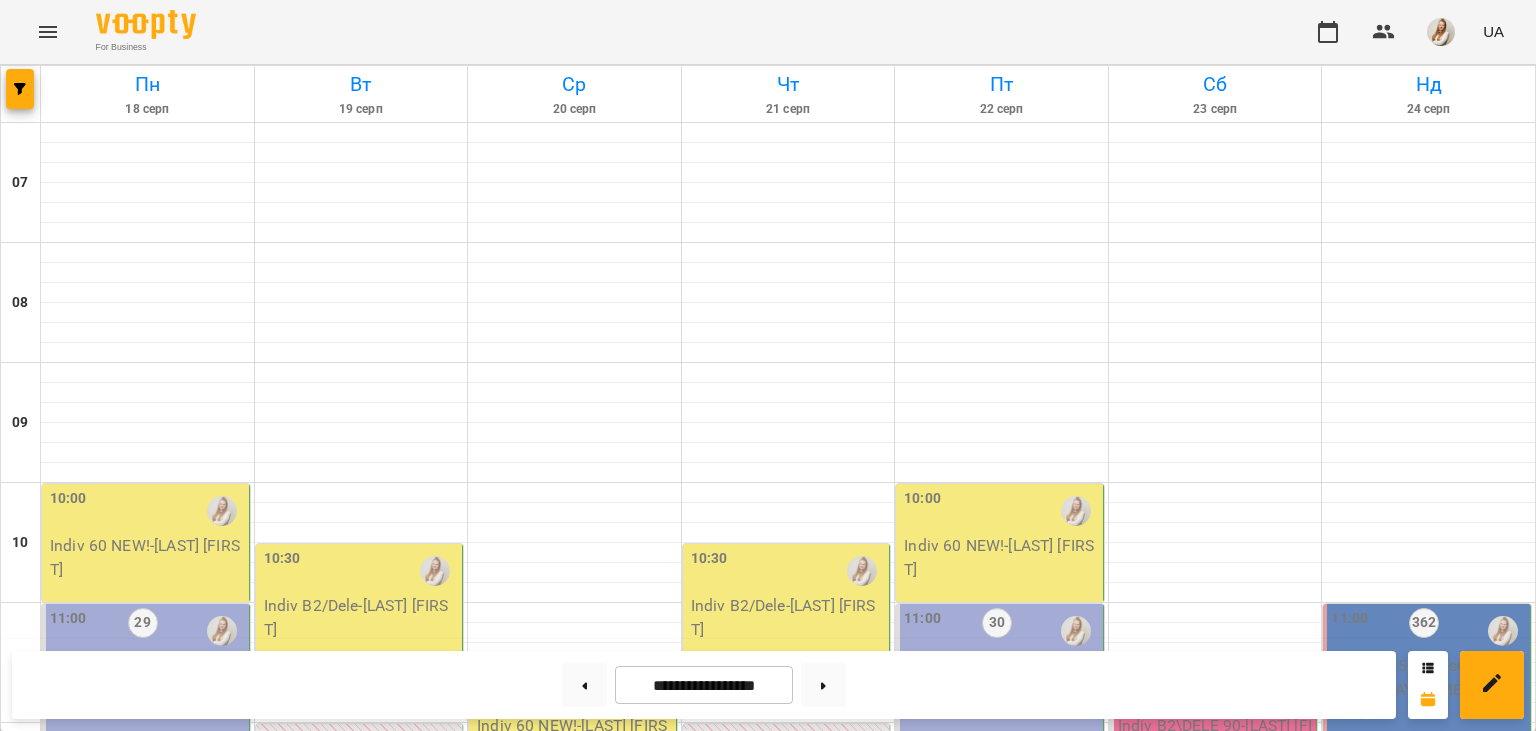 scroll, scrollTop: 793, scrollLeft: 0, axis: vertical 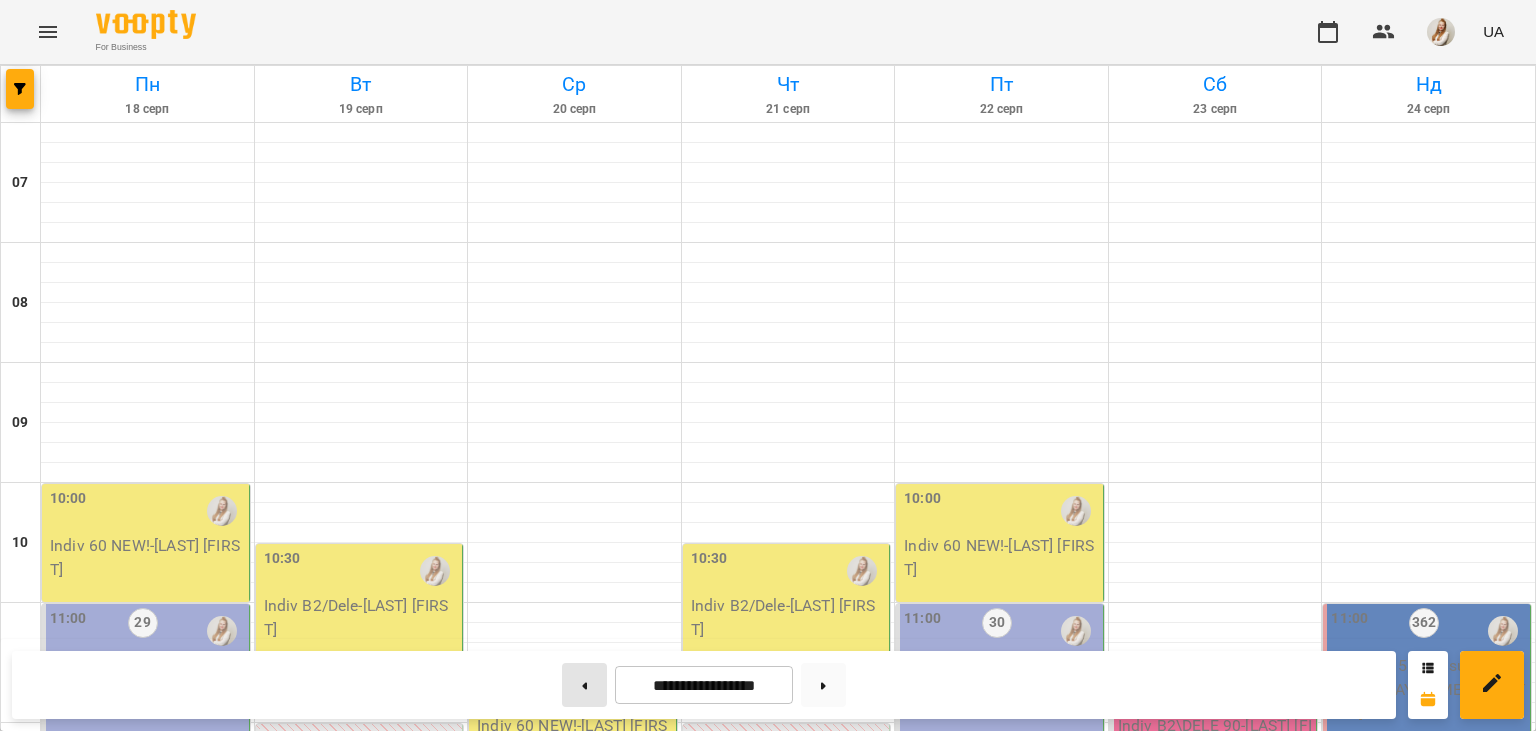 click at bounding box center [584, 685] 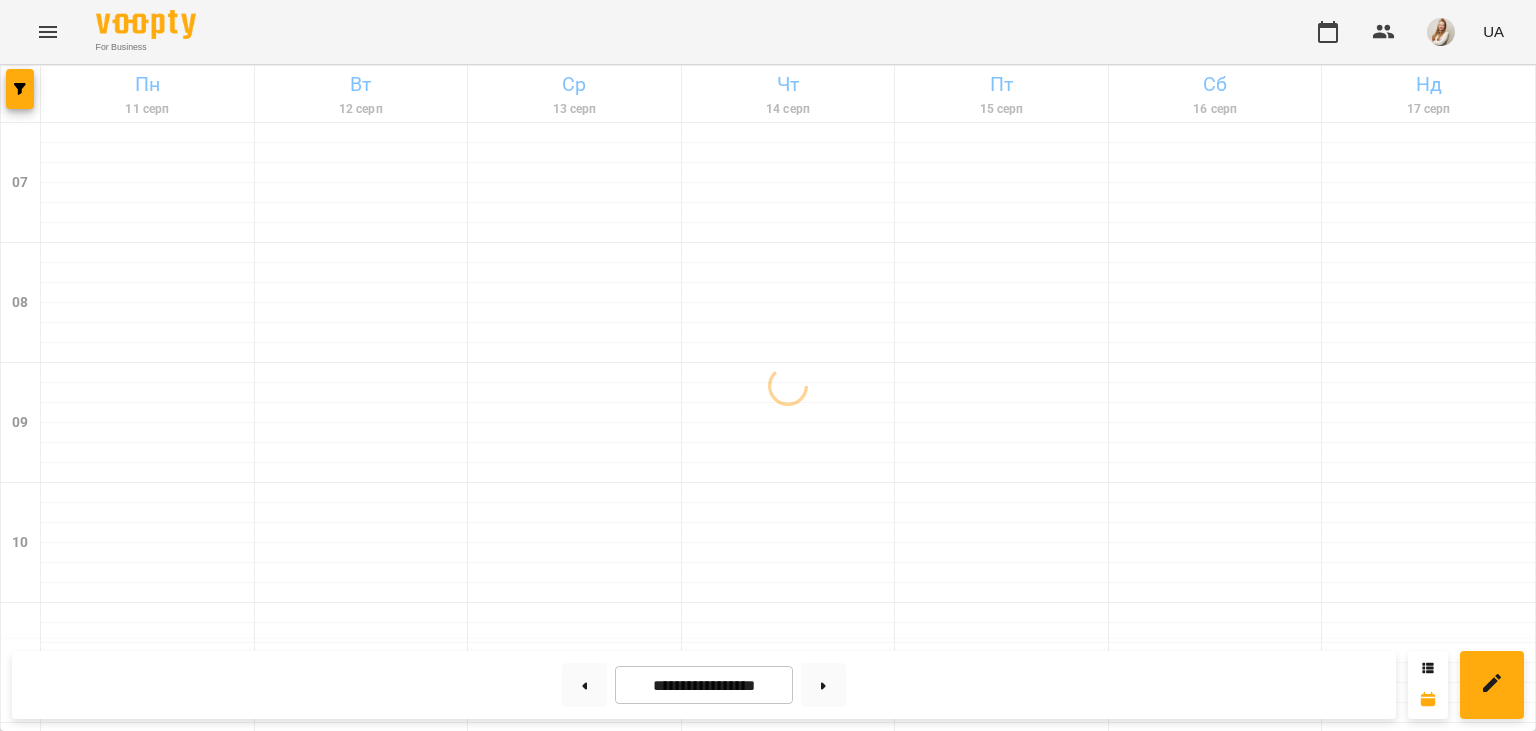 click on "For Business UA" at bounding box center (768, 32) 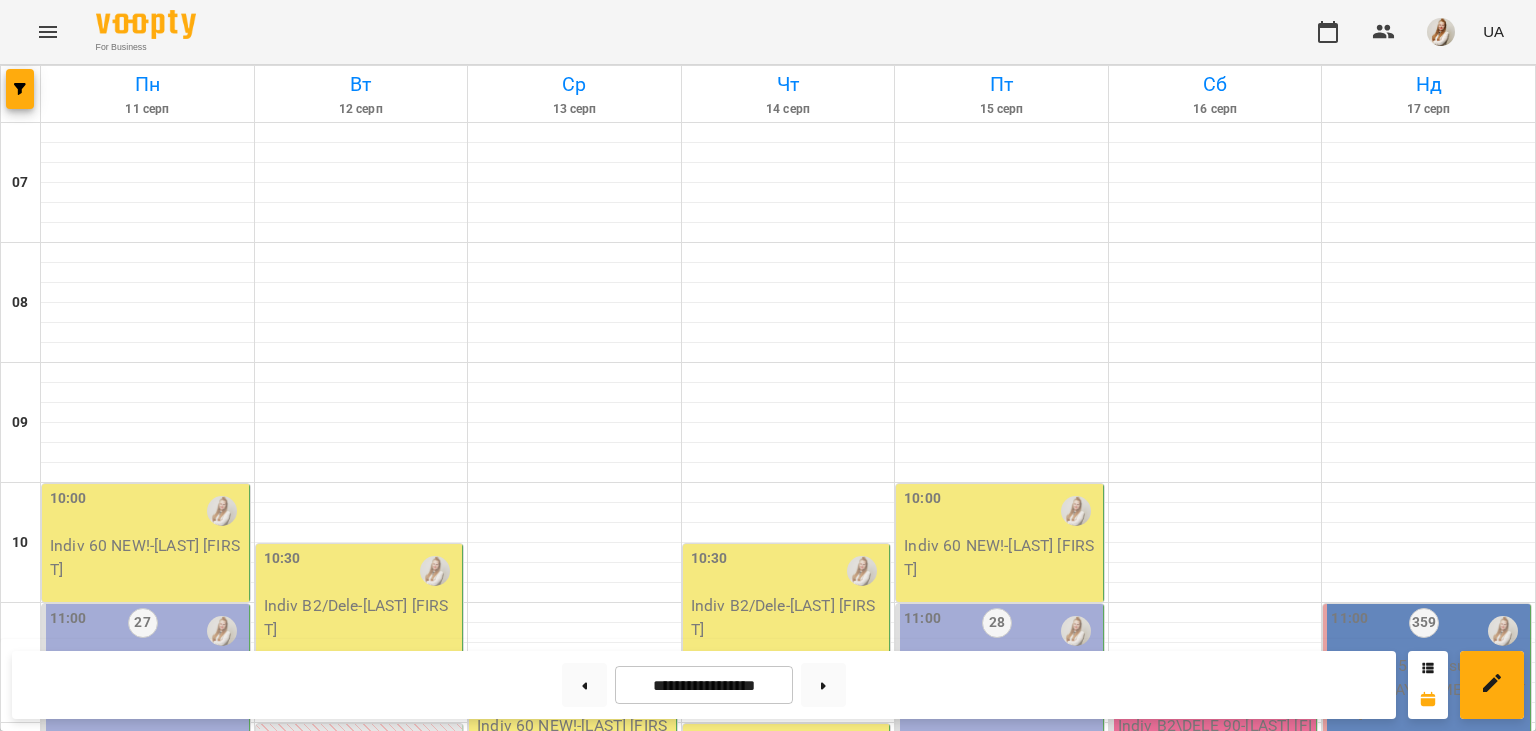 scroll, scrollTop: 514, scrollLeft: 0, axis: vertical 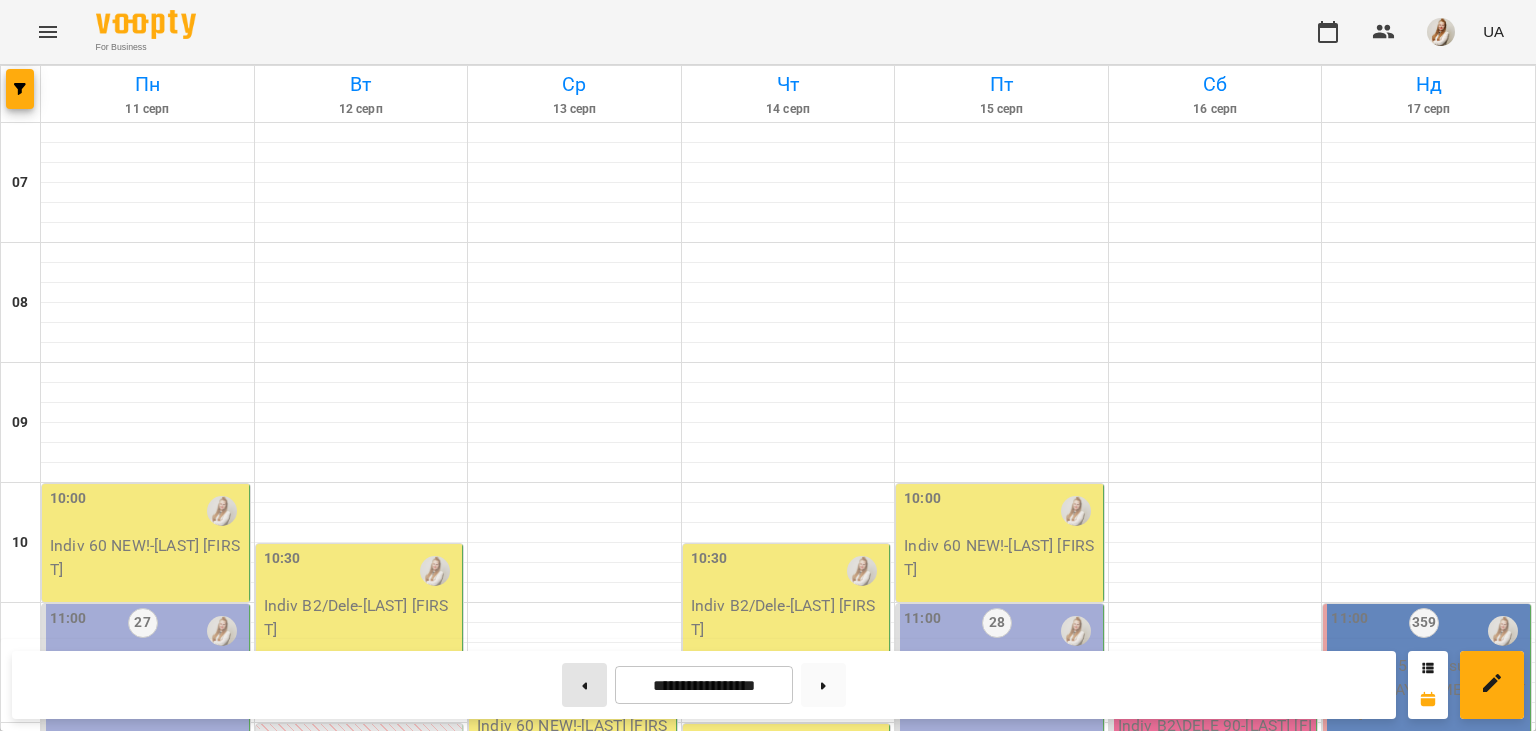 click at bounding box center (584, 685) 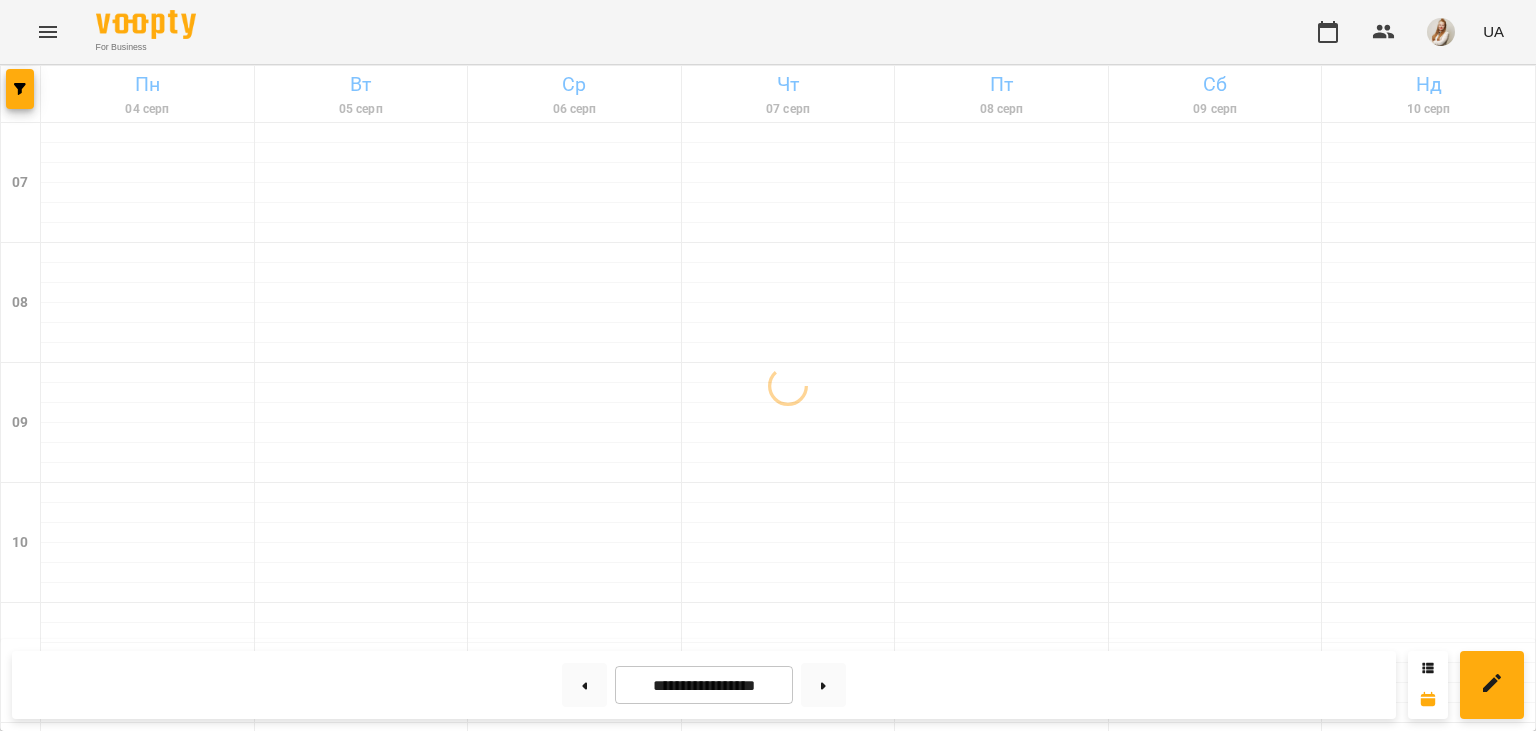 click on "For Business UA" at bounding box center (768, 32) 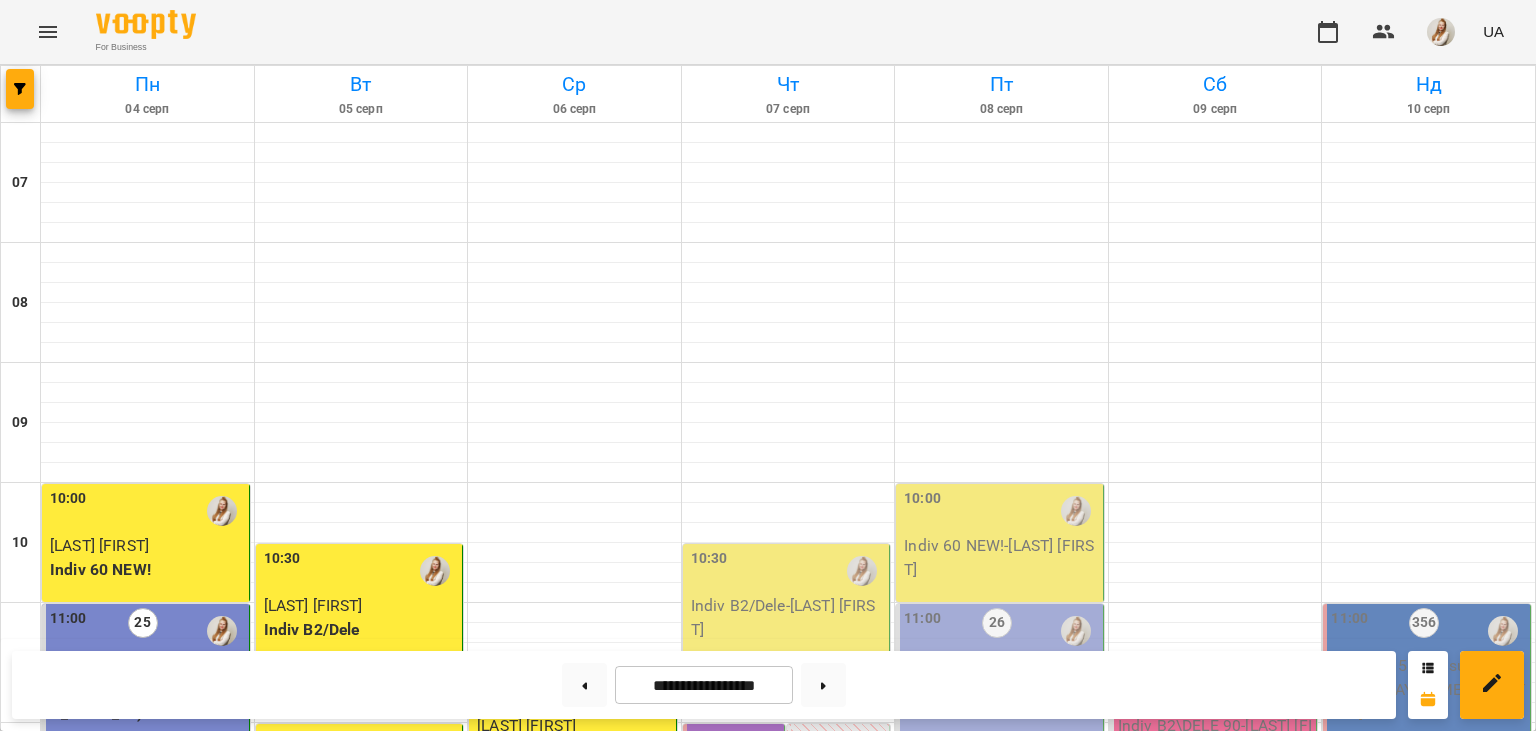 scroll, scrollTop: 345, scrollLeft: 0, axis: vertical 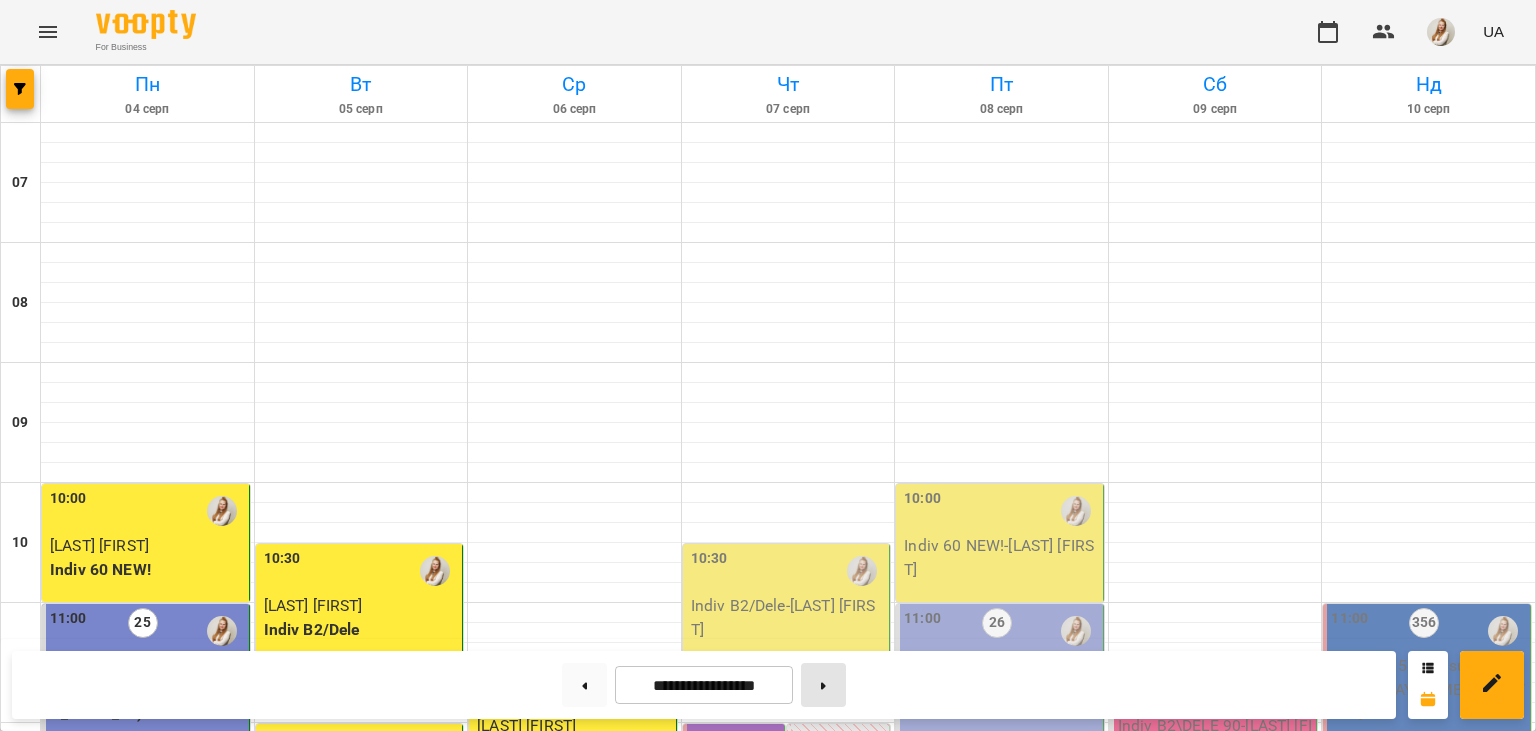 click at bounding box center [823, 685] 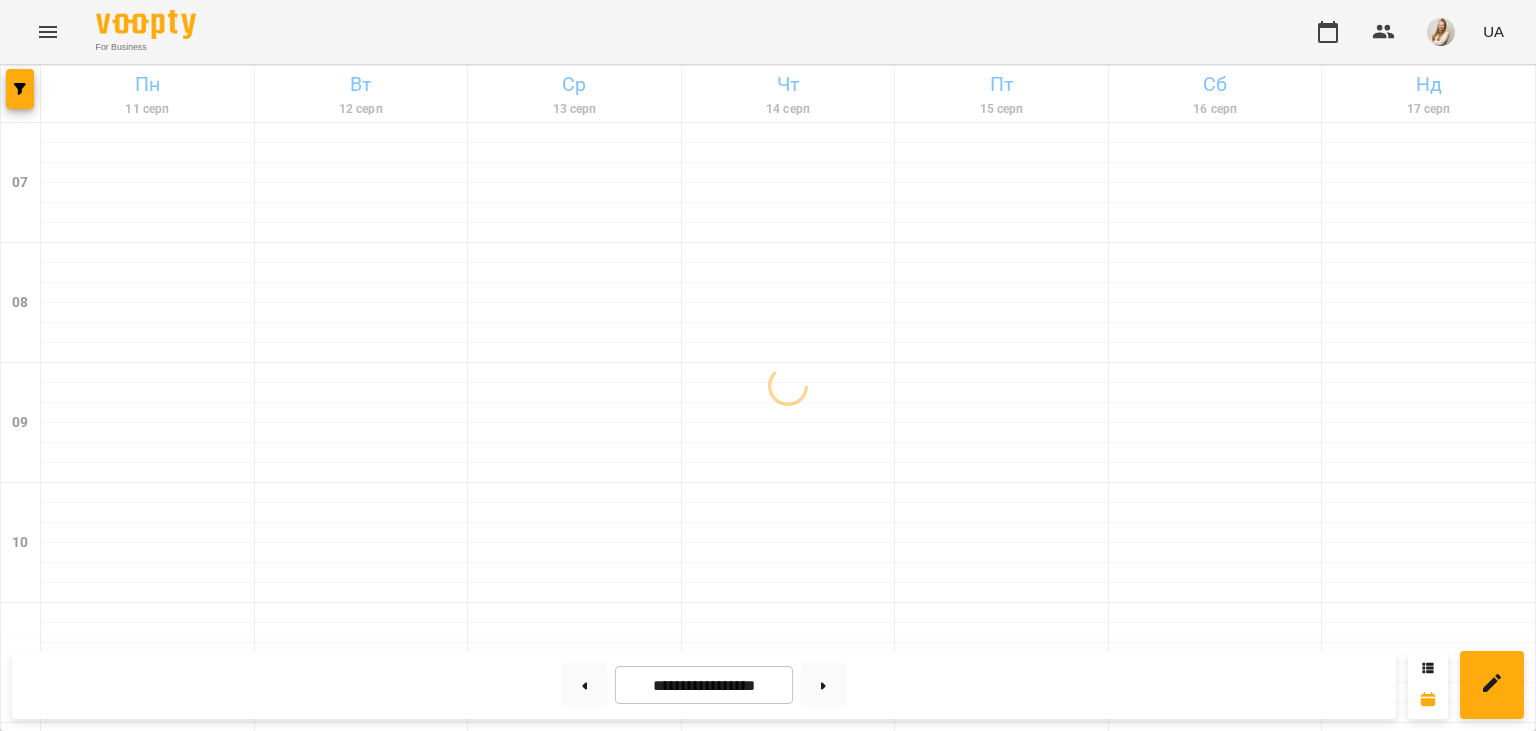 click on "For Business UA" at bounding box center (768, 32) 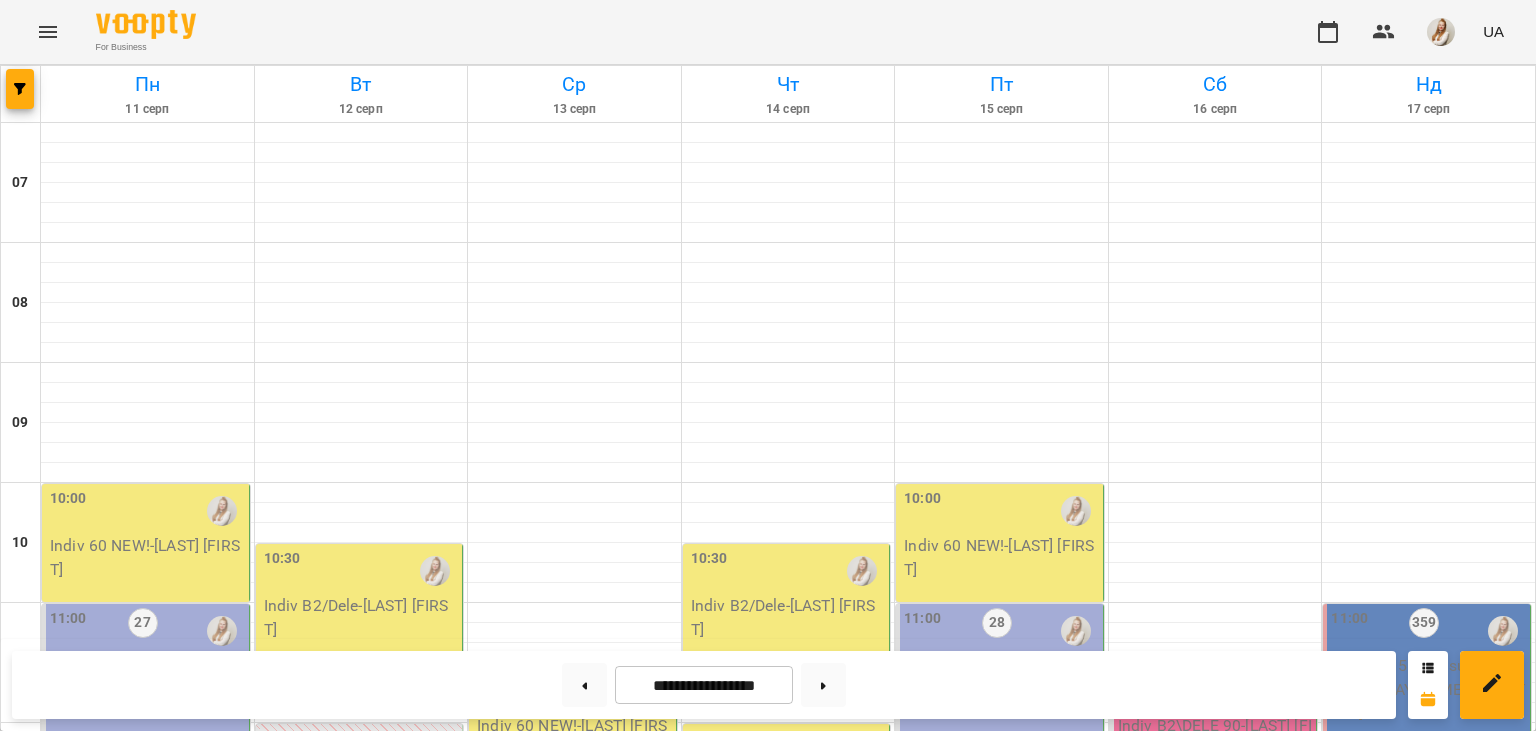 scroll, scrollTop: 328, scrollLeft: 0, axis: vertical 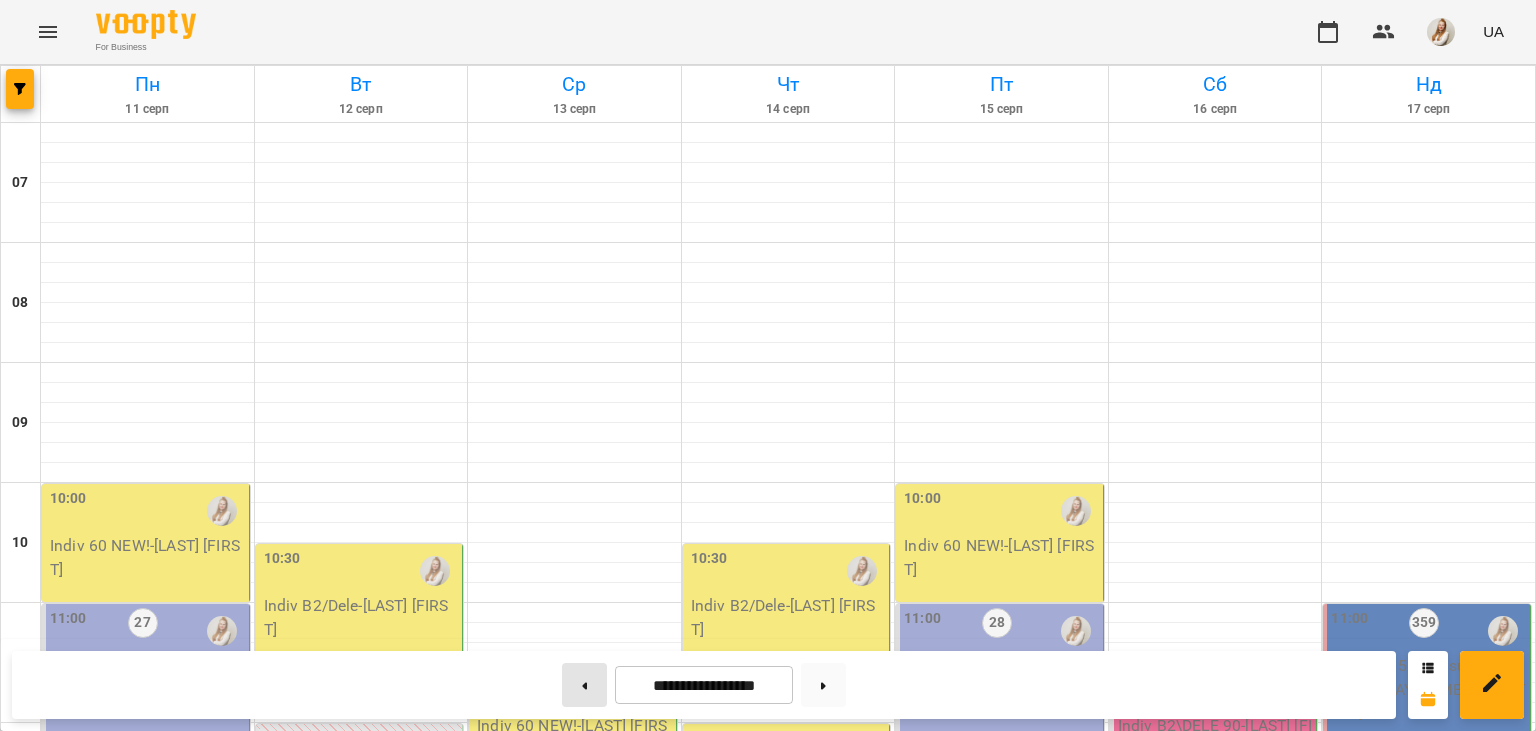 click at bounding box center (584, 685) 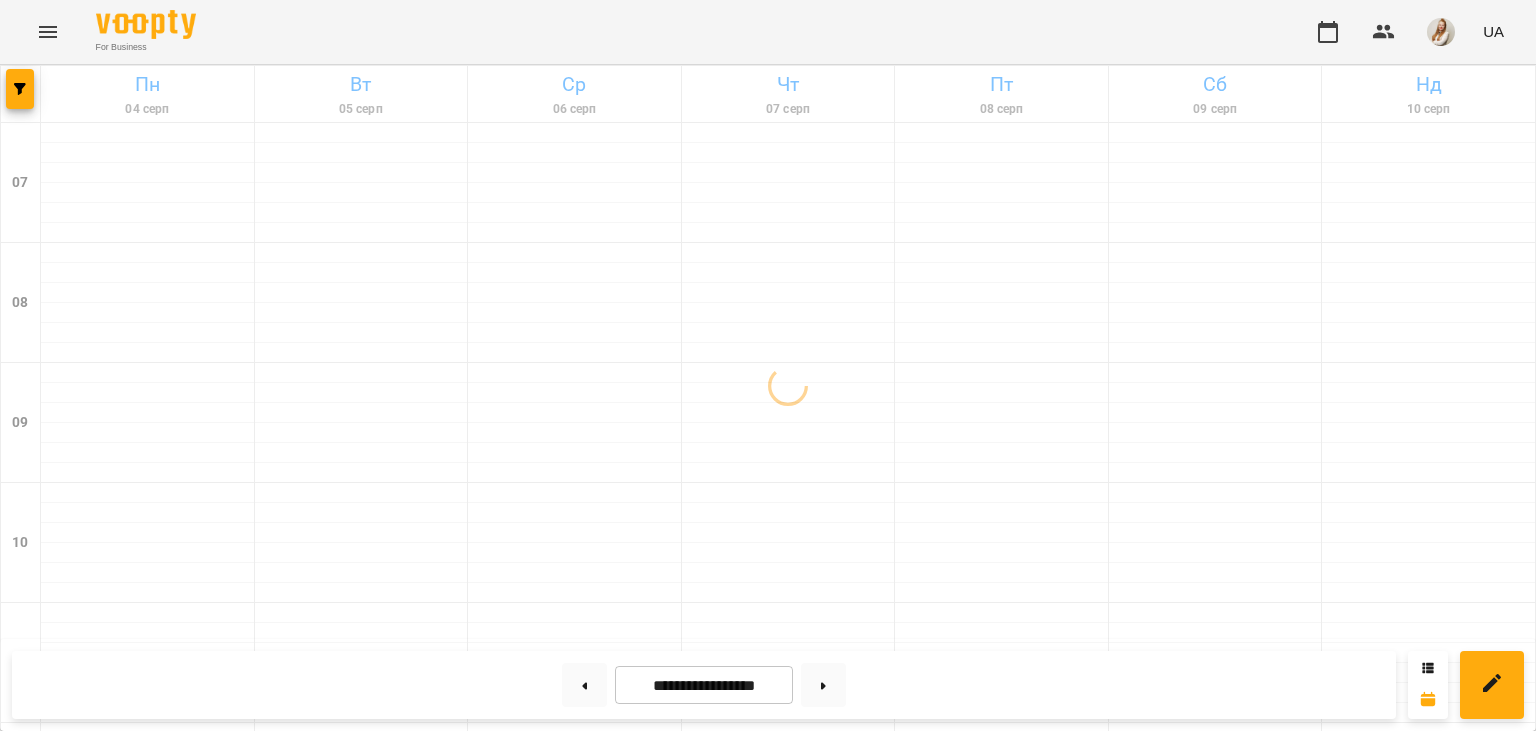 click on "For Business UA" at bounding box center (768, 32) 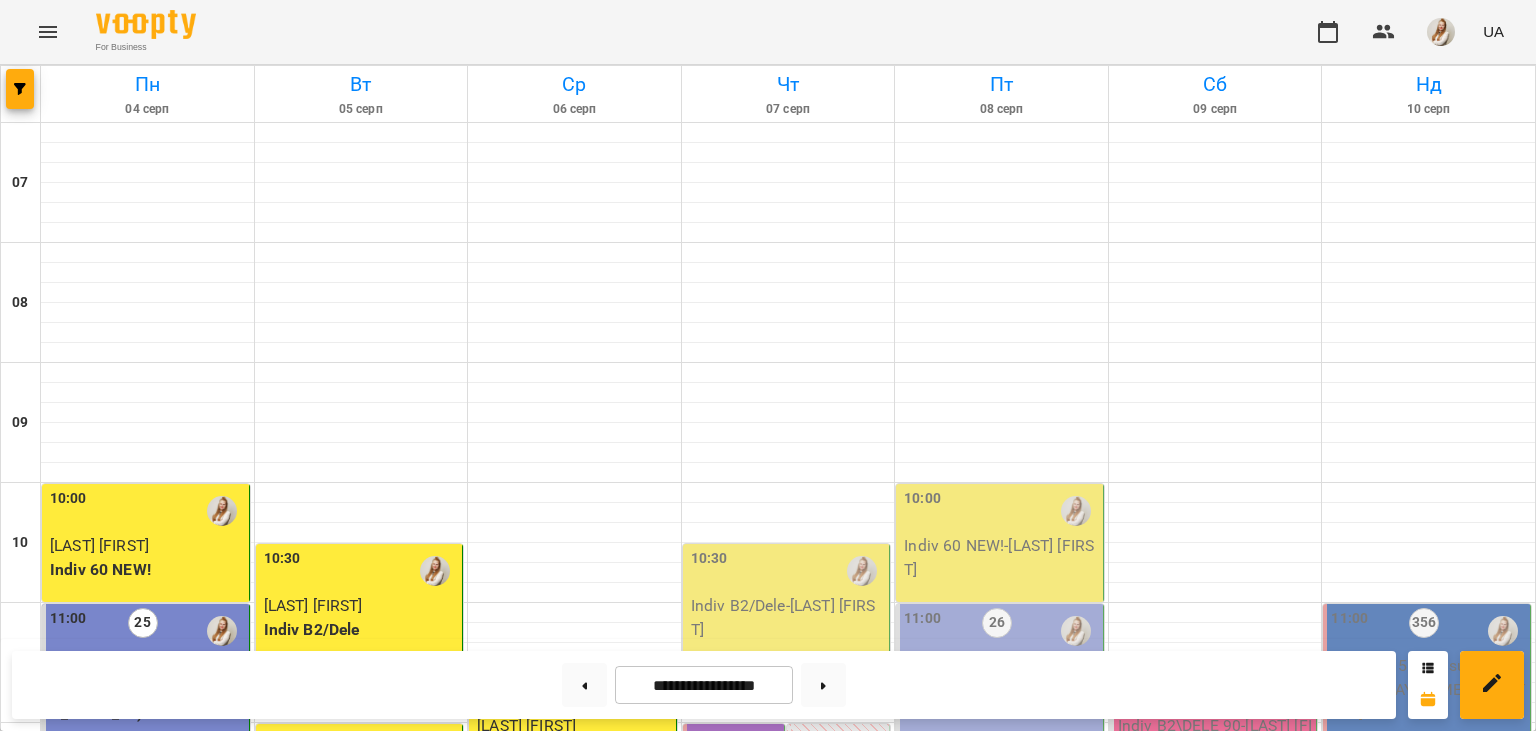 click on "For Business UA" at bounding box center (768, 32) 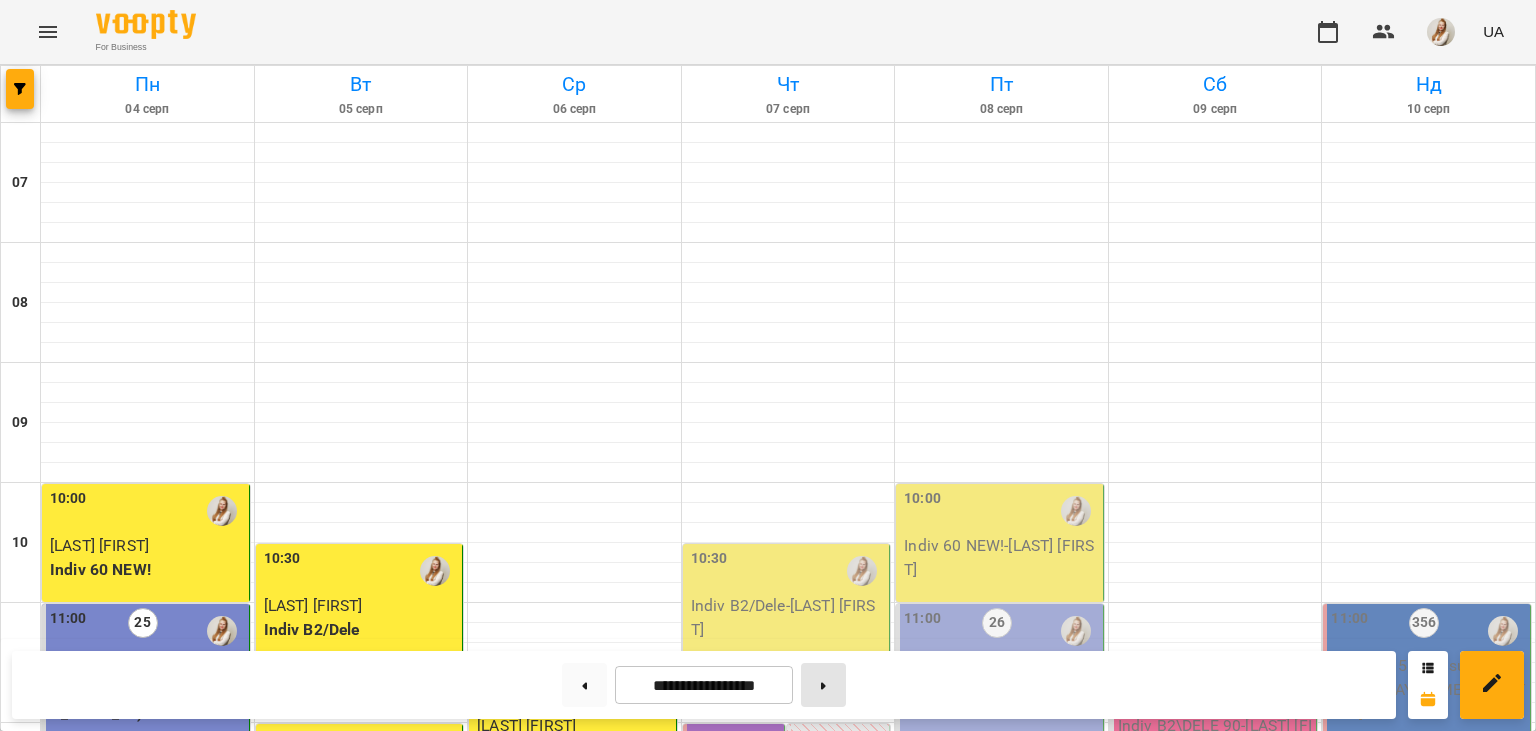 click at bounding box center (823, 685) 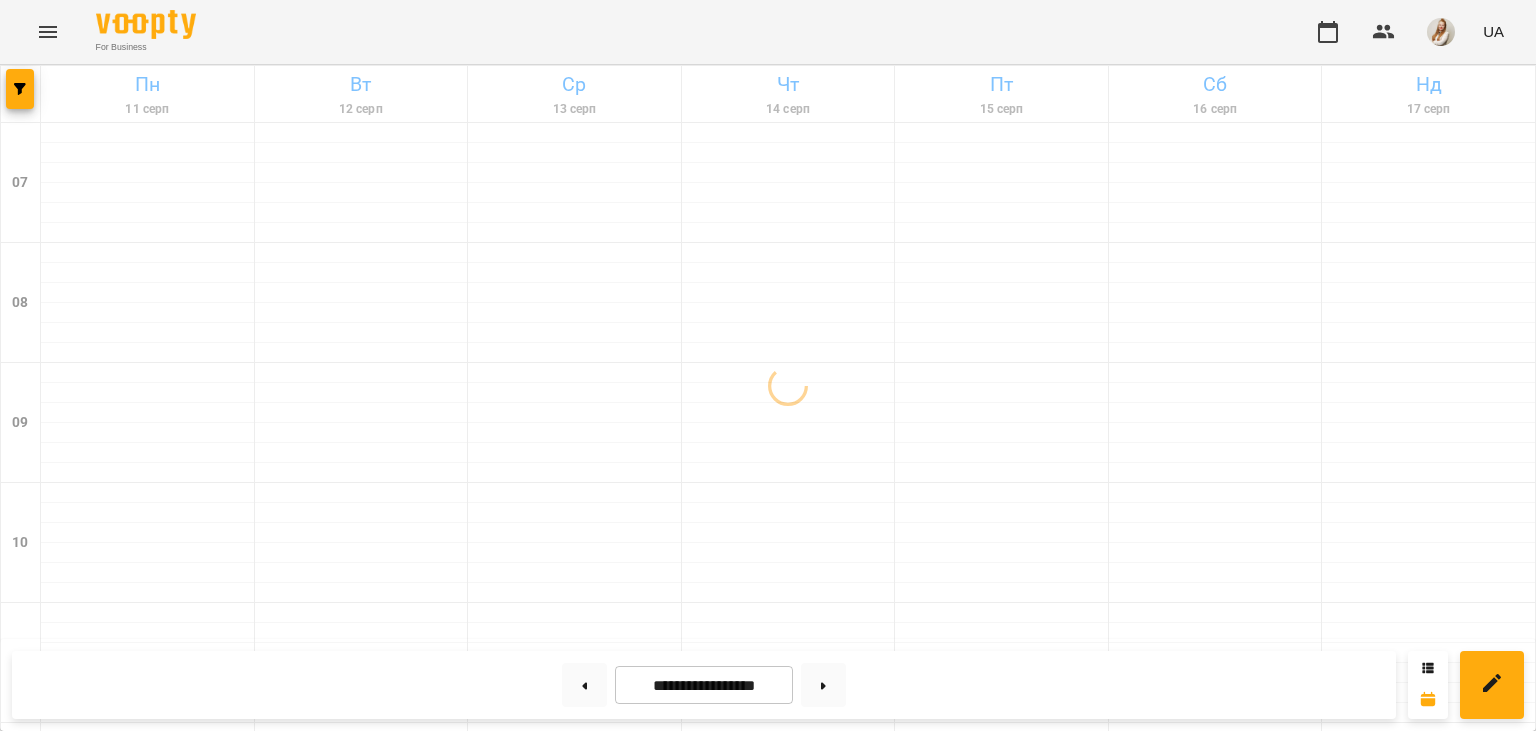 click on "For Business UA" at bounding box center (768, 32) 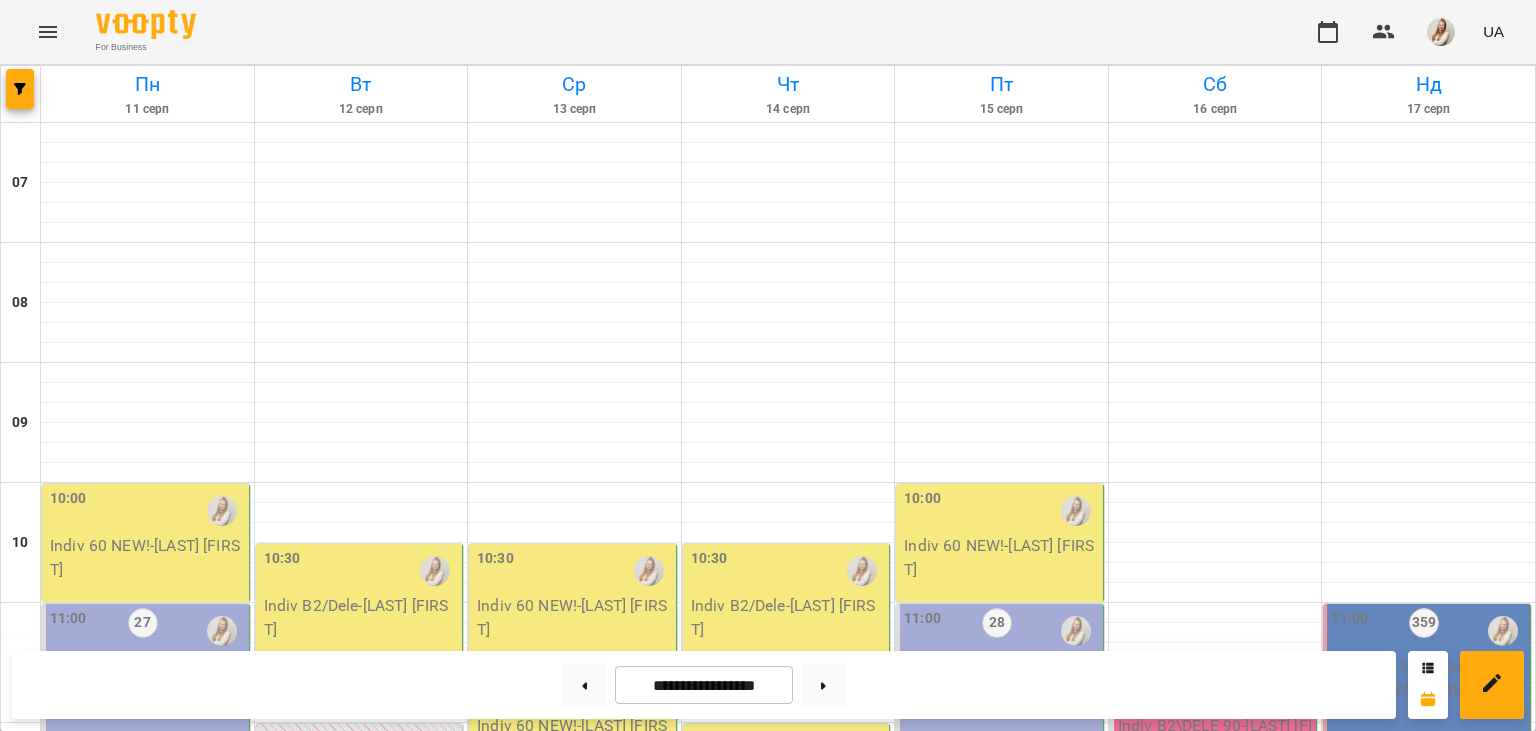 scroll, scrollTop: 502, scrollLeft: 0, axis: vertical 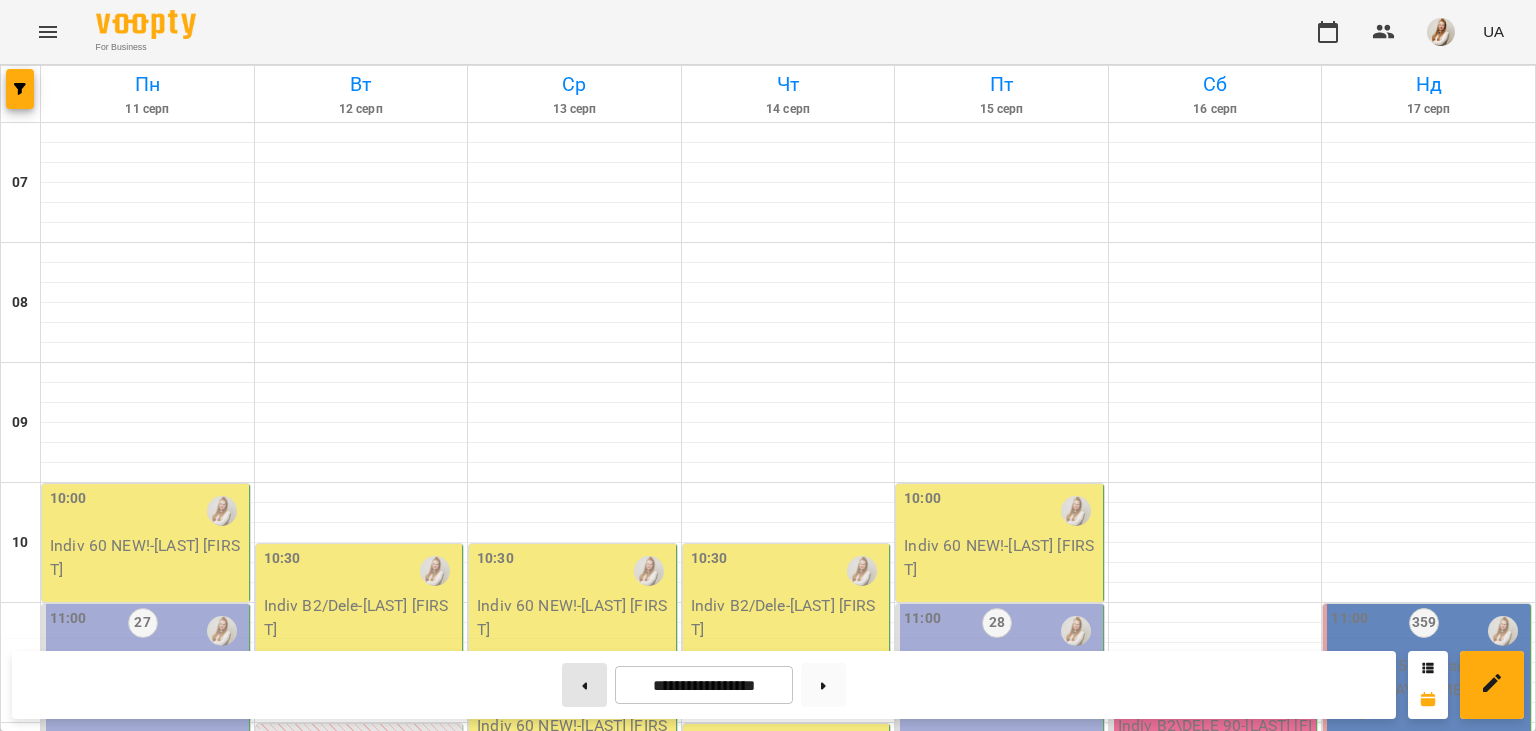 click at bounding box center (584, 685) 